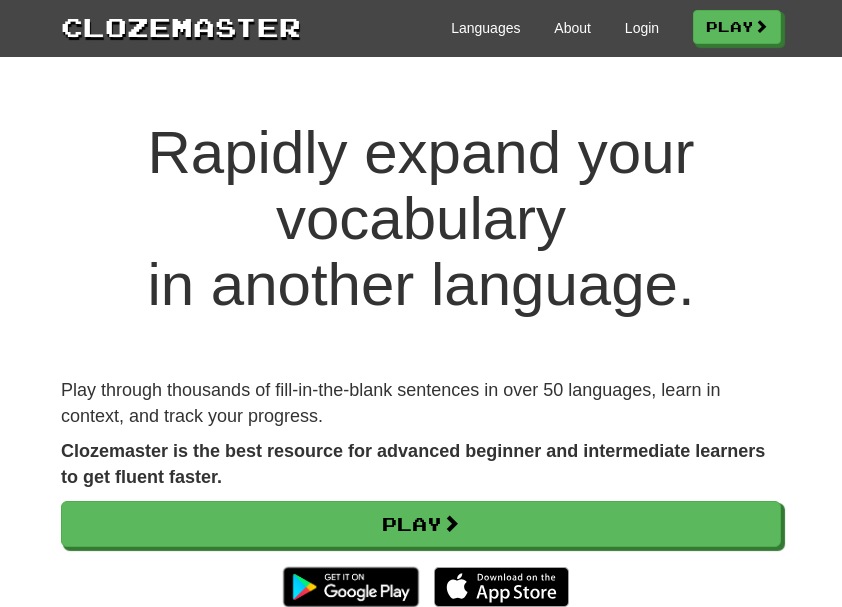 scroll, scrollTop: 0, scrollLeft: 0, axis: both 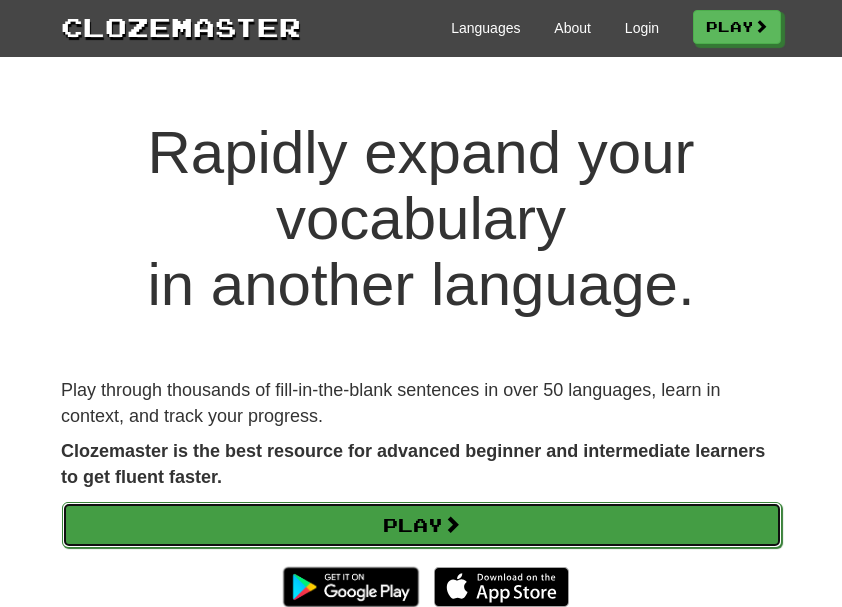 drag, startPoint x: 452, startPoint y: 527, endPoint x: 445, endPoint y: 510, distance: 18.384777 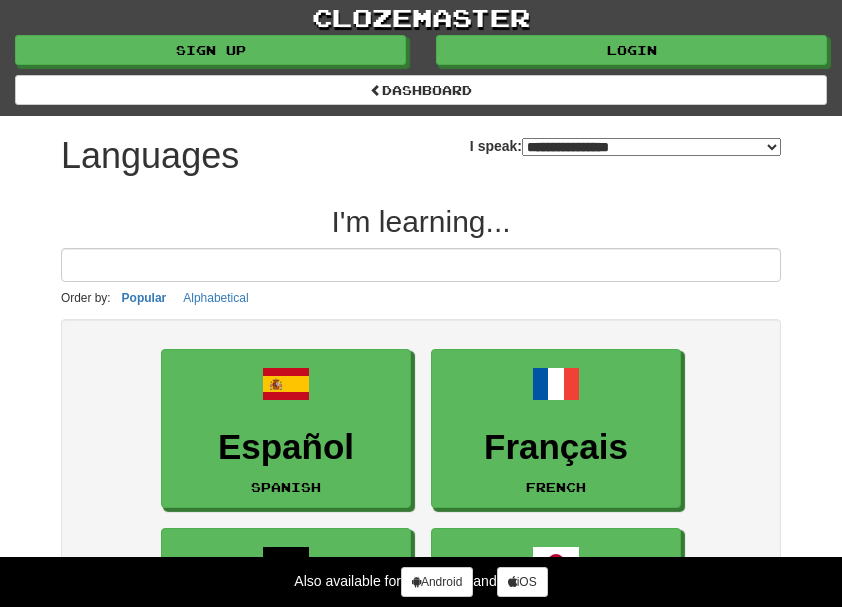 select on "*******" 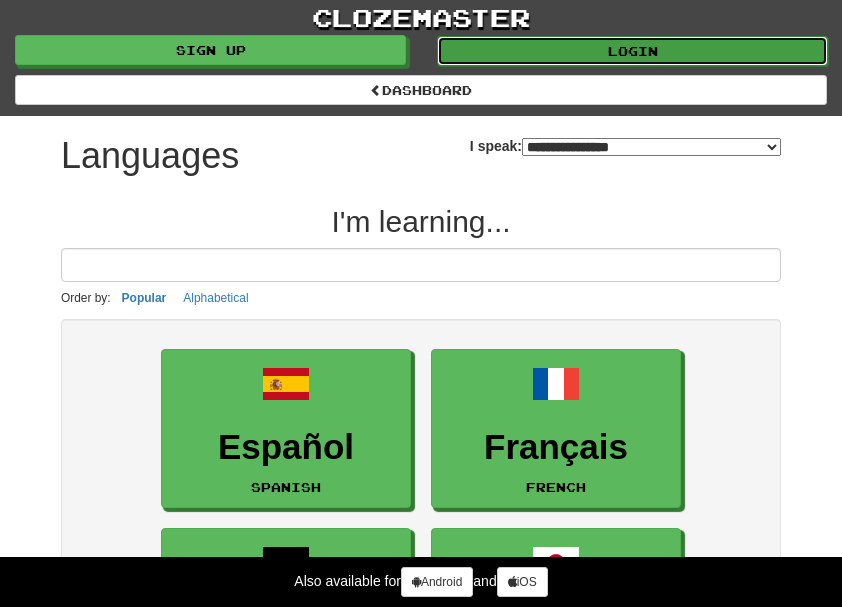 click on "Login" at bounding box center (632, 51) 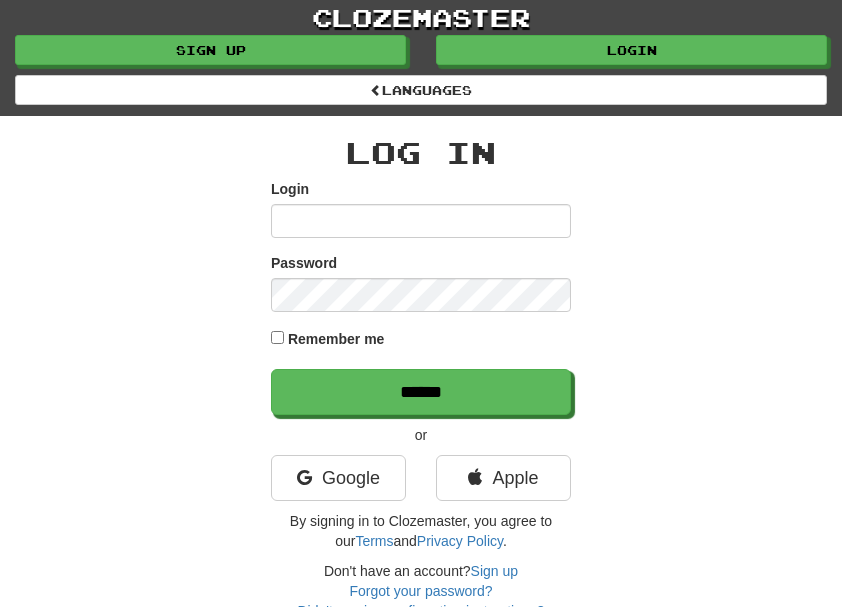 scroll, scrollTop: 0, scrollLeft: 0, axis: both 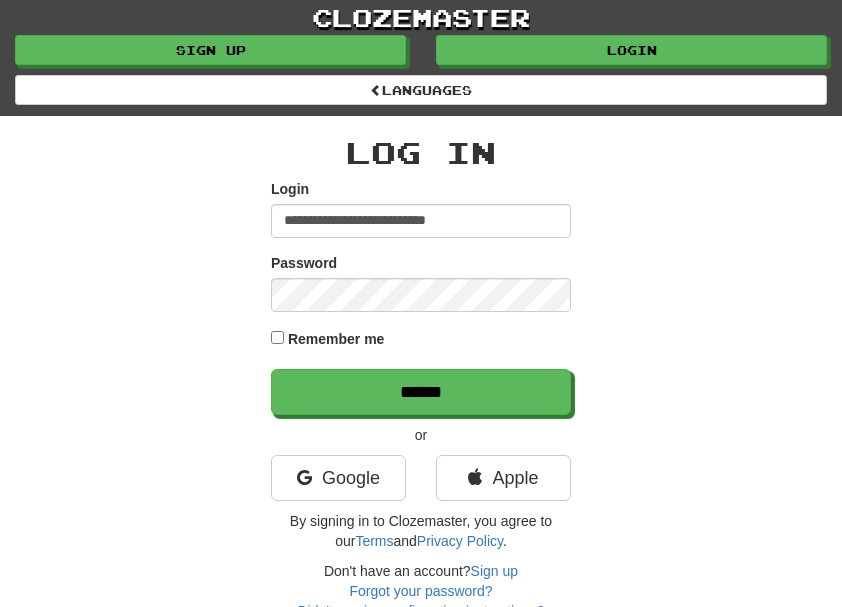 click on "Remember me" at bounding box center (336, 339) 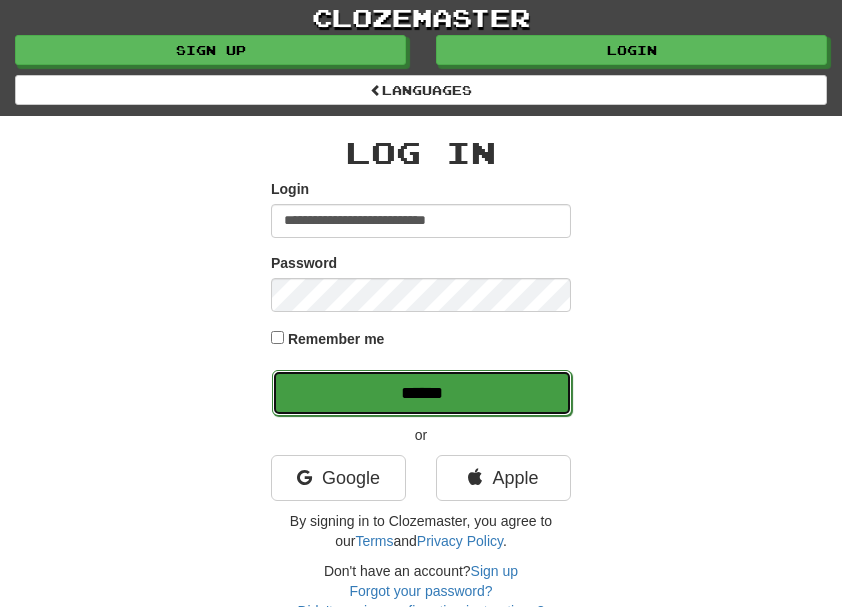 click on "******" at bounding box center (422, 393) 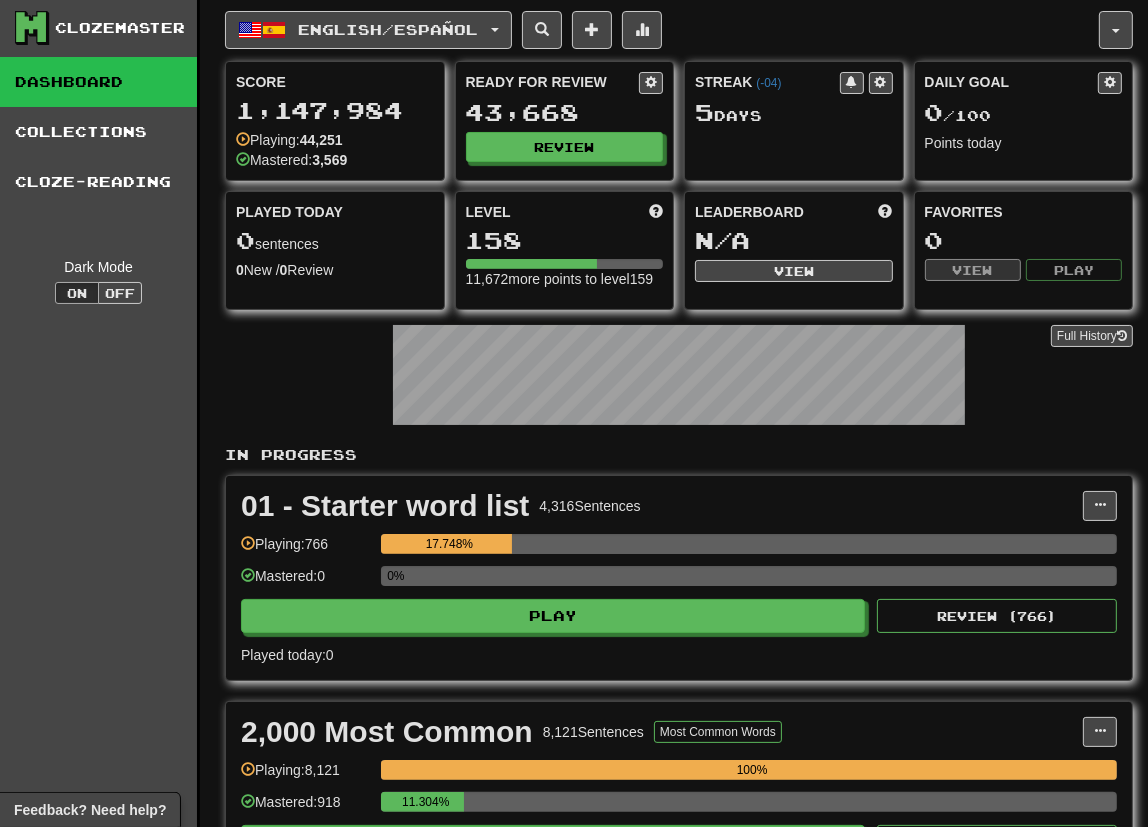 scroll, scrollTop: 0, scrollLeft: 0, axis: both 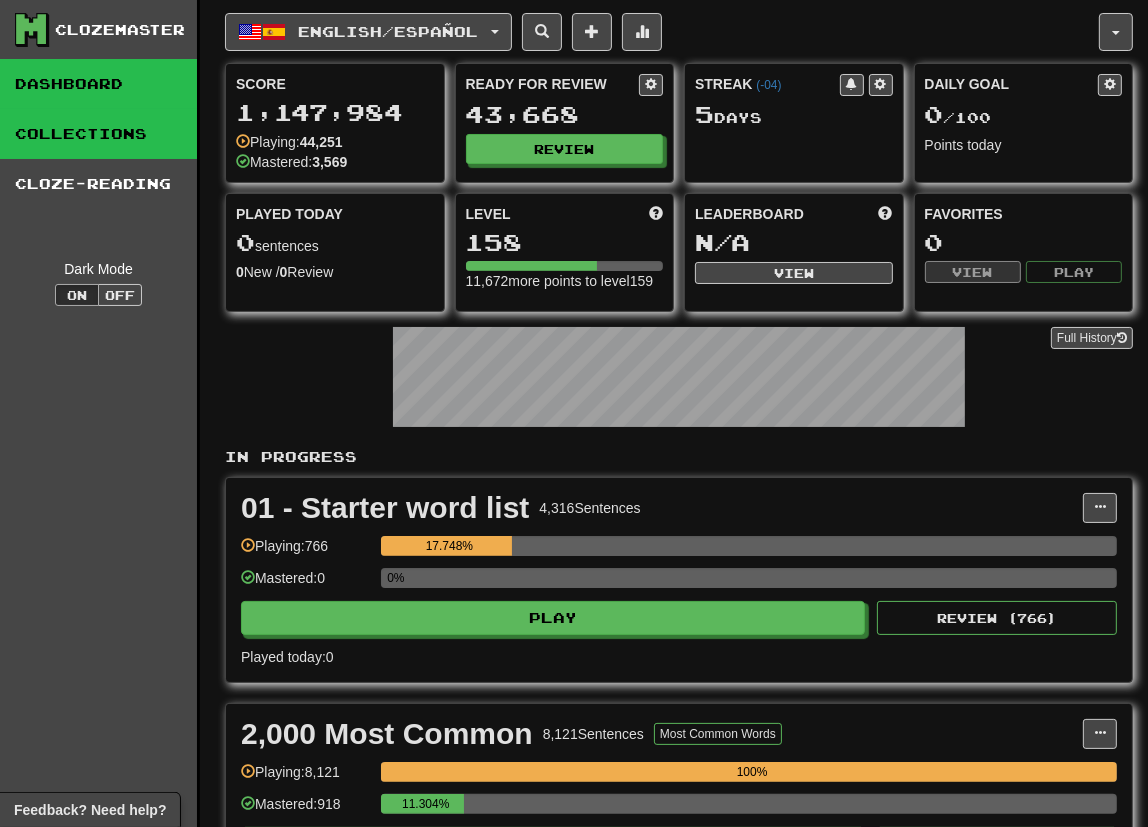 click on "Collections" at bounding box center [98, 134] 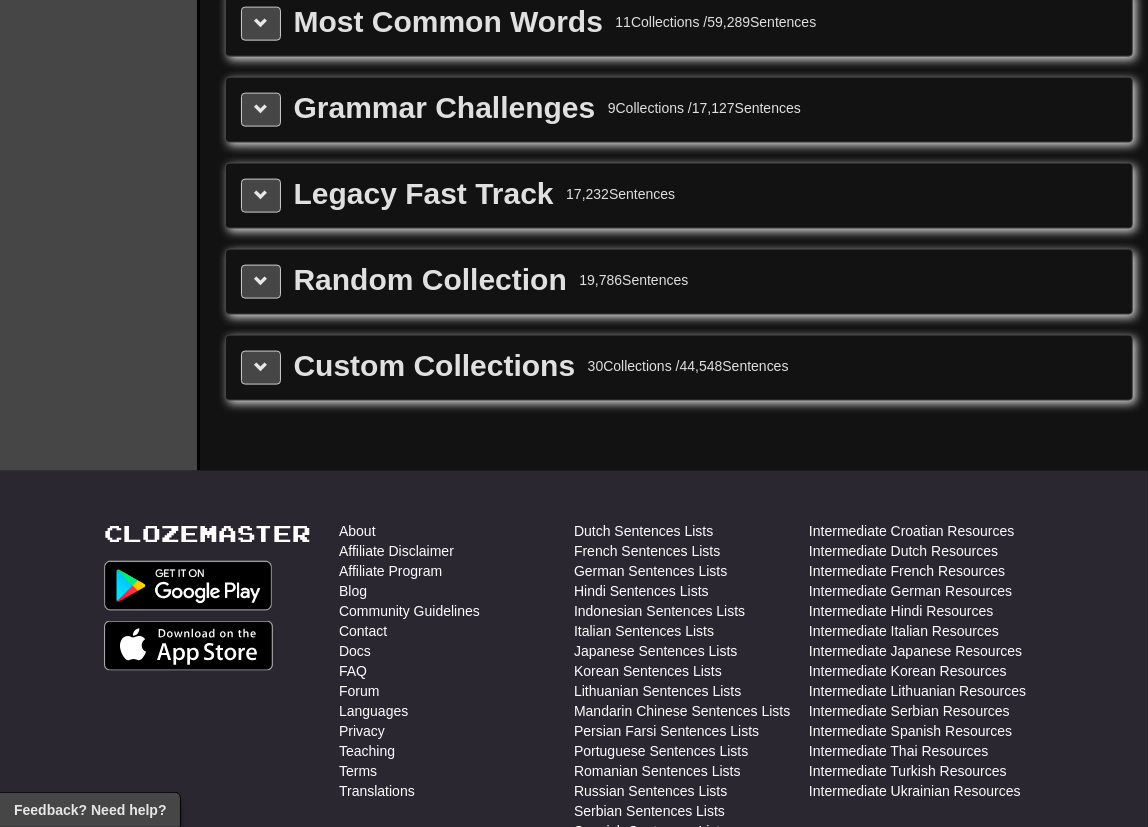 scroll, scrollTop: 2272, scrollLeft: 0, axis: vertical 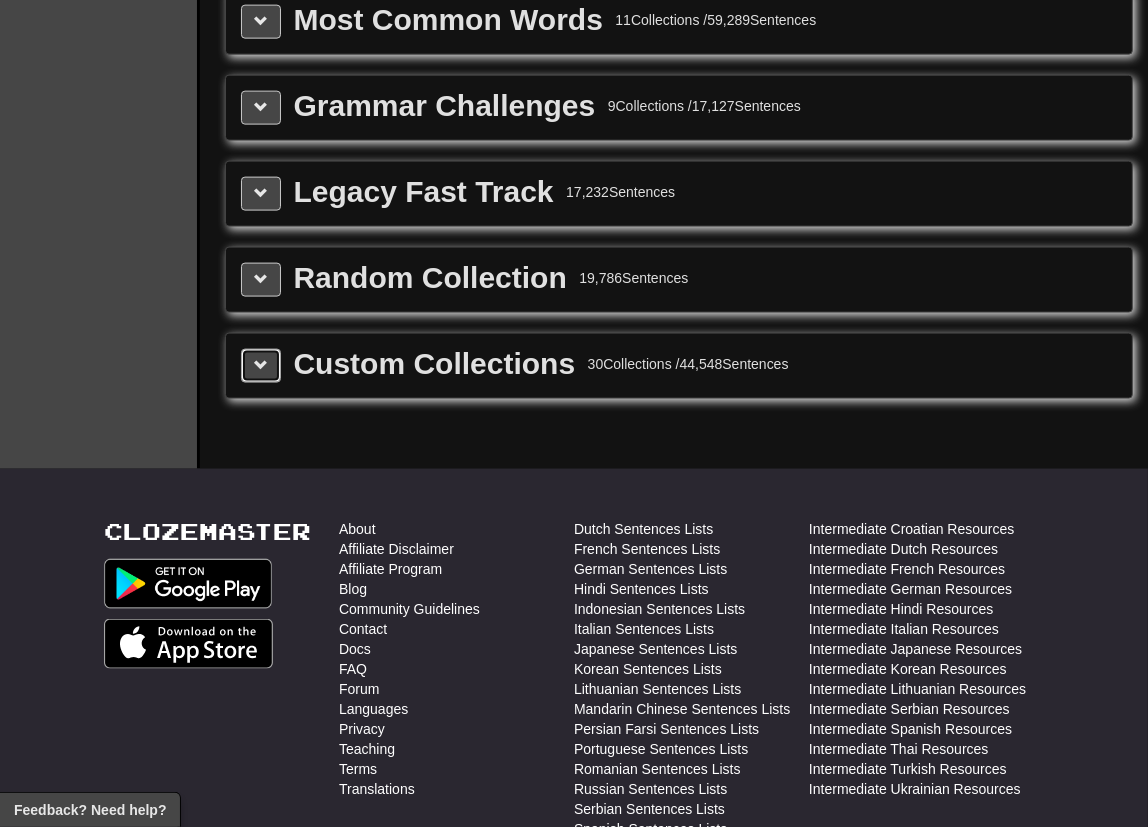 click at bounding box center (261, 366) 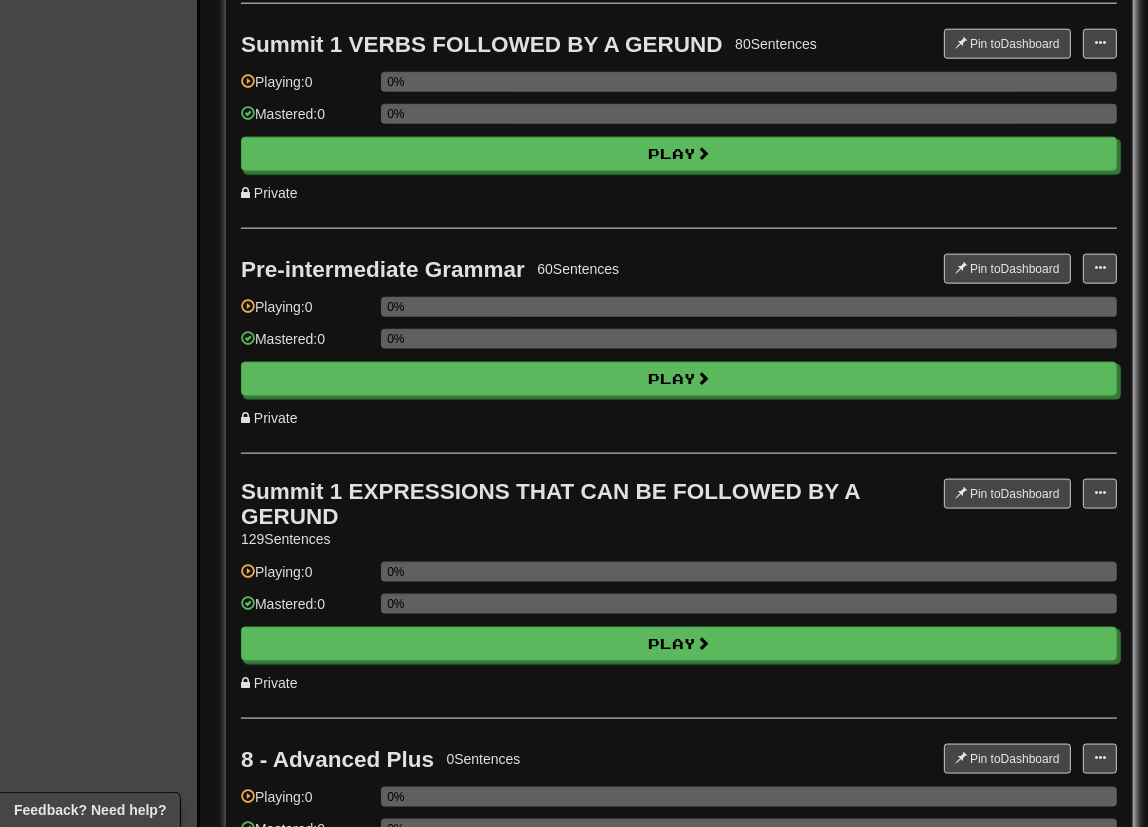 scroll, scrollTop: 8363, scrollLeft: 0, axis: vertical 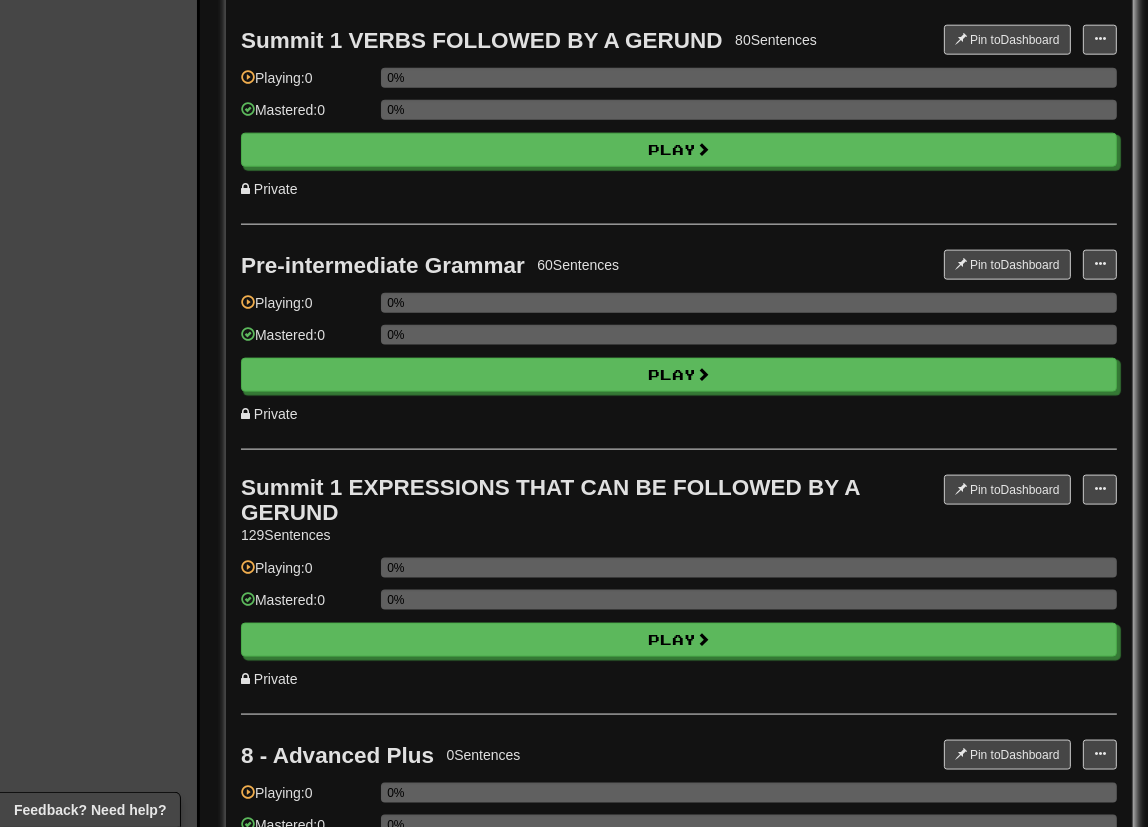 type 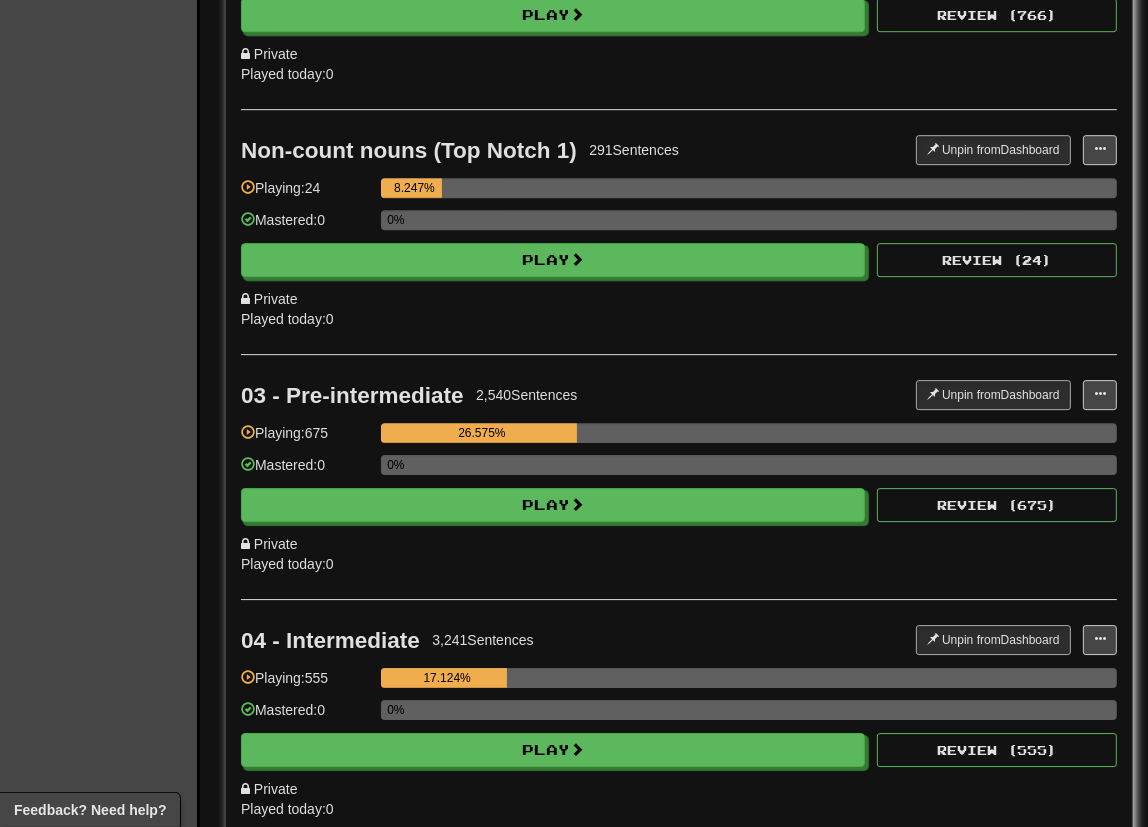 scroll, scrollTop: 5090, scrollLeft: 0, axis: vertical 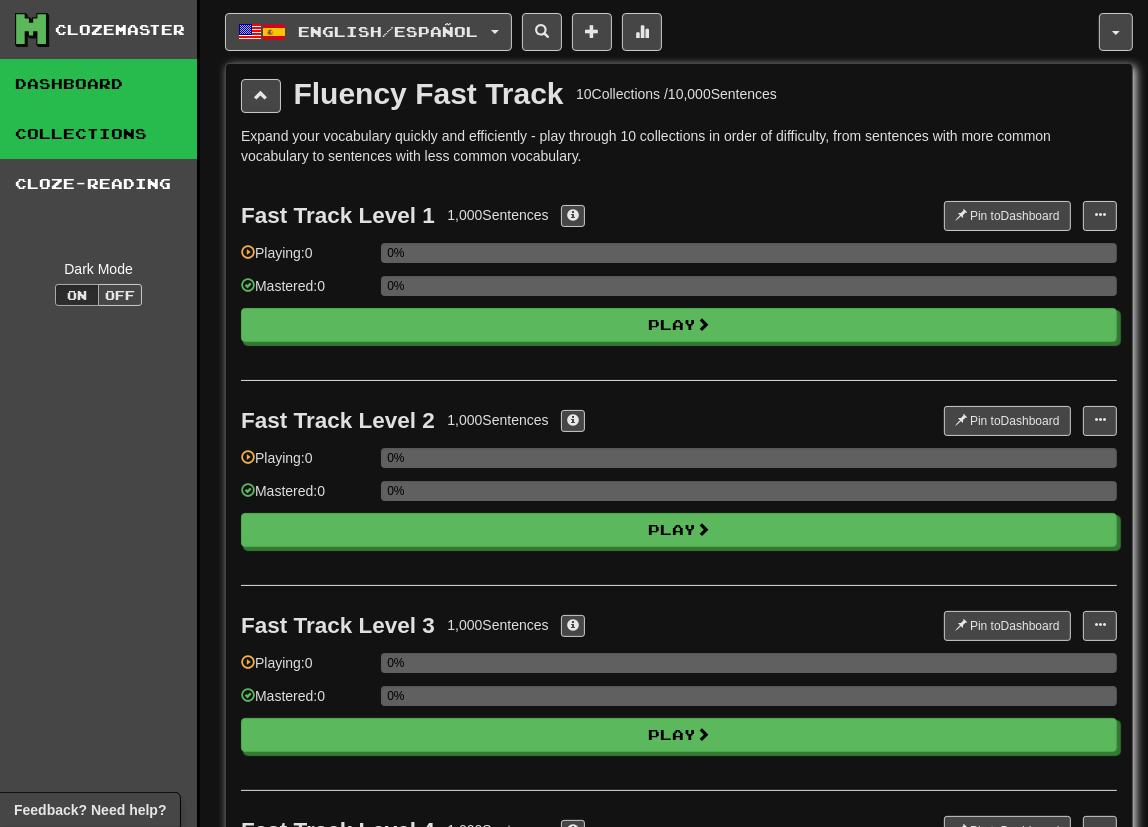 click on "Dashboard" at bounding box center [98, 84] 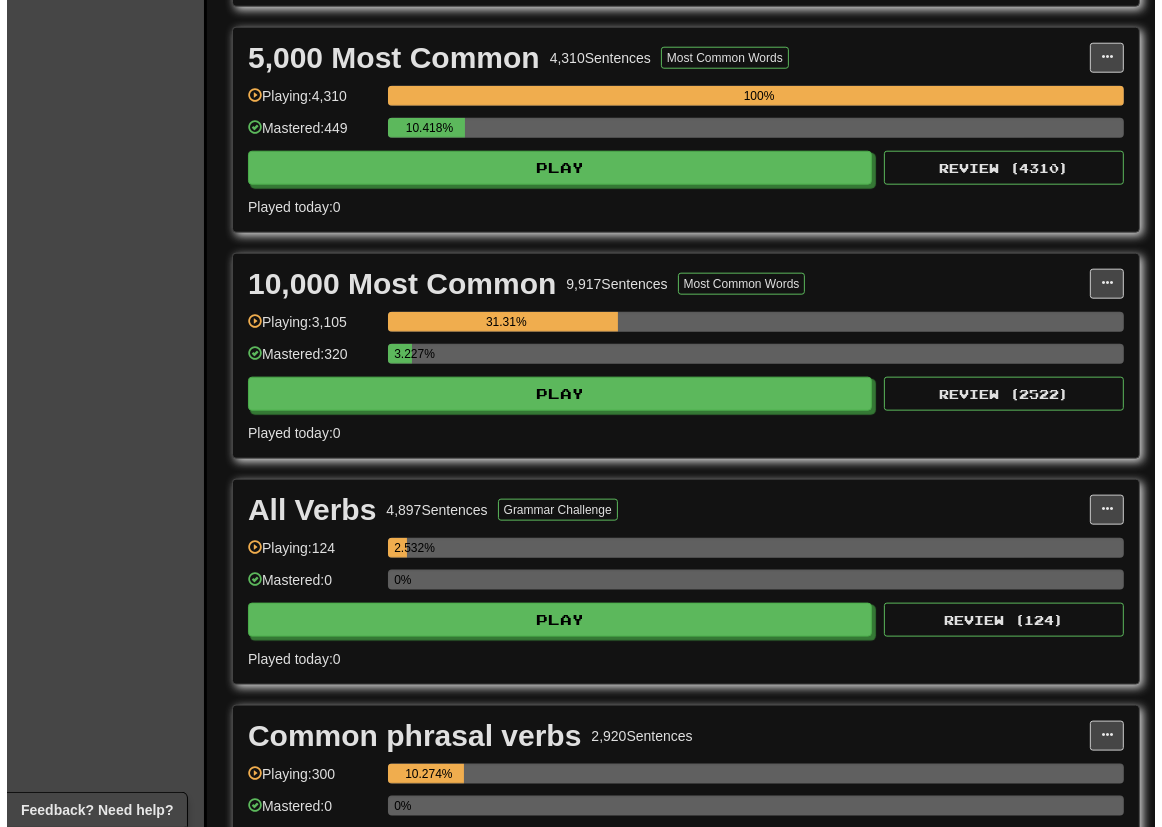 scroll, scrollTop: 1818, scrollLeft: 0, axis: vertical 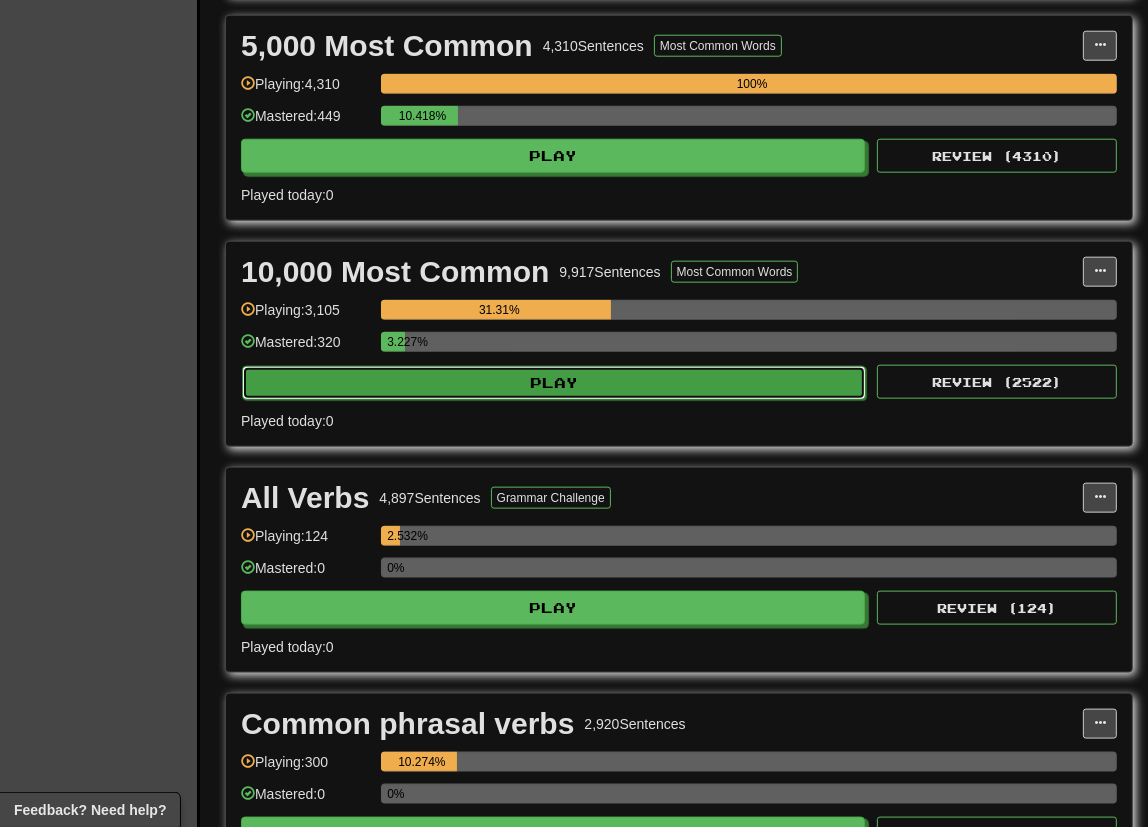 click on "Play" at bounding box center (554, 383) 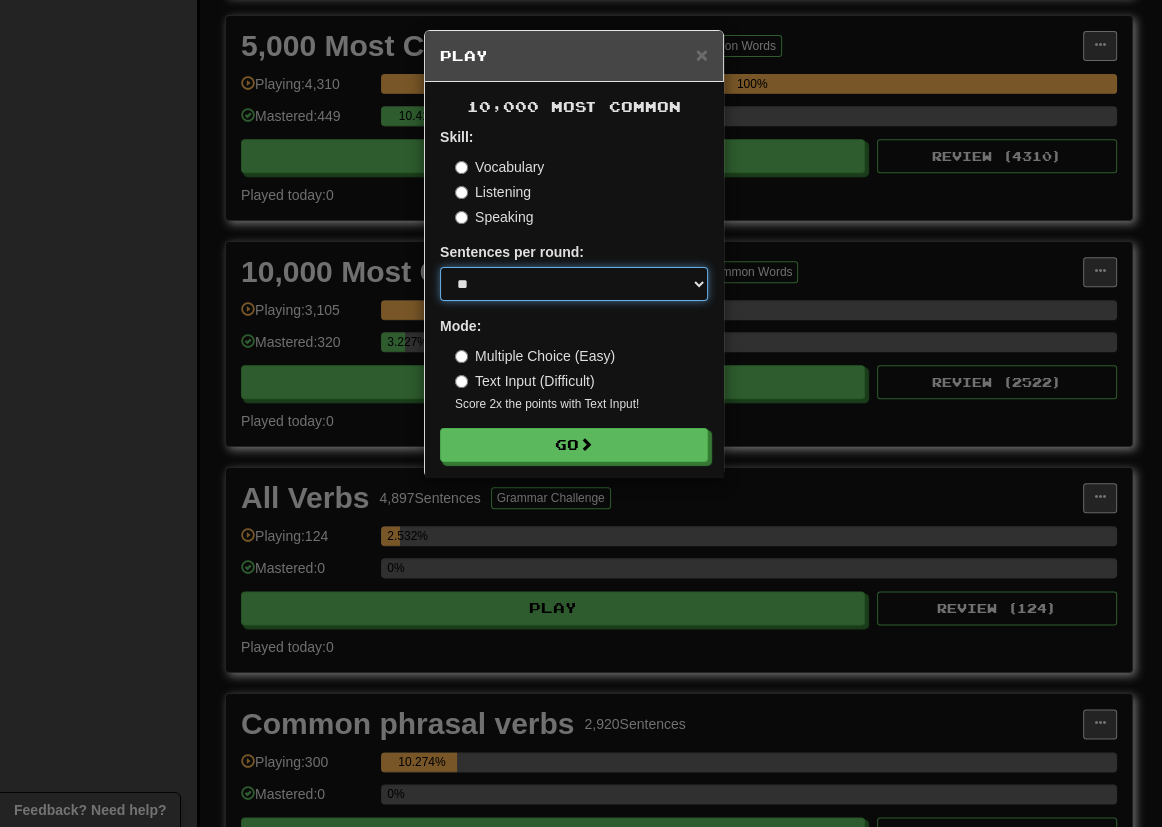 click on "* ** ** ** ** ** *** ********" at bounding box center (574, 284) 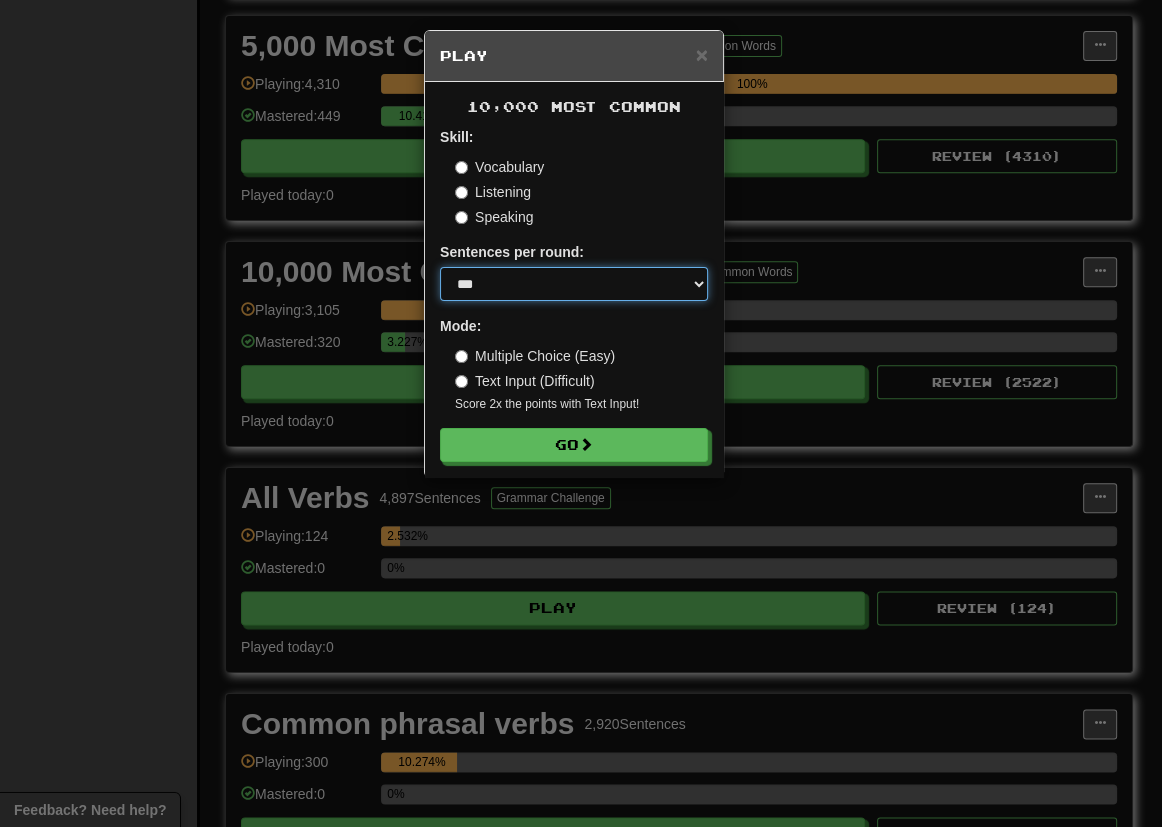 click on "* ** ** ** ** ** *** ********" at bounding box center [574, 284] 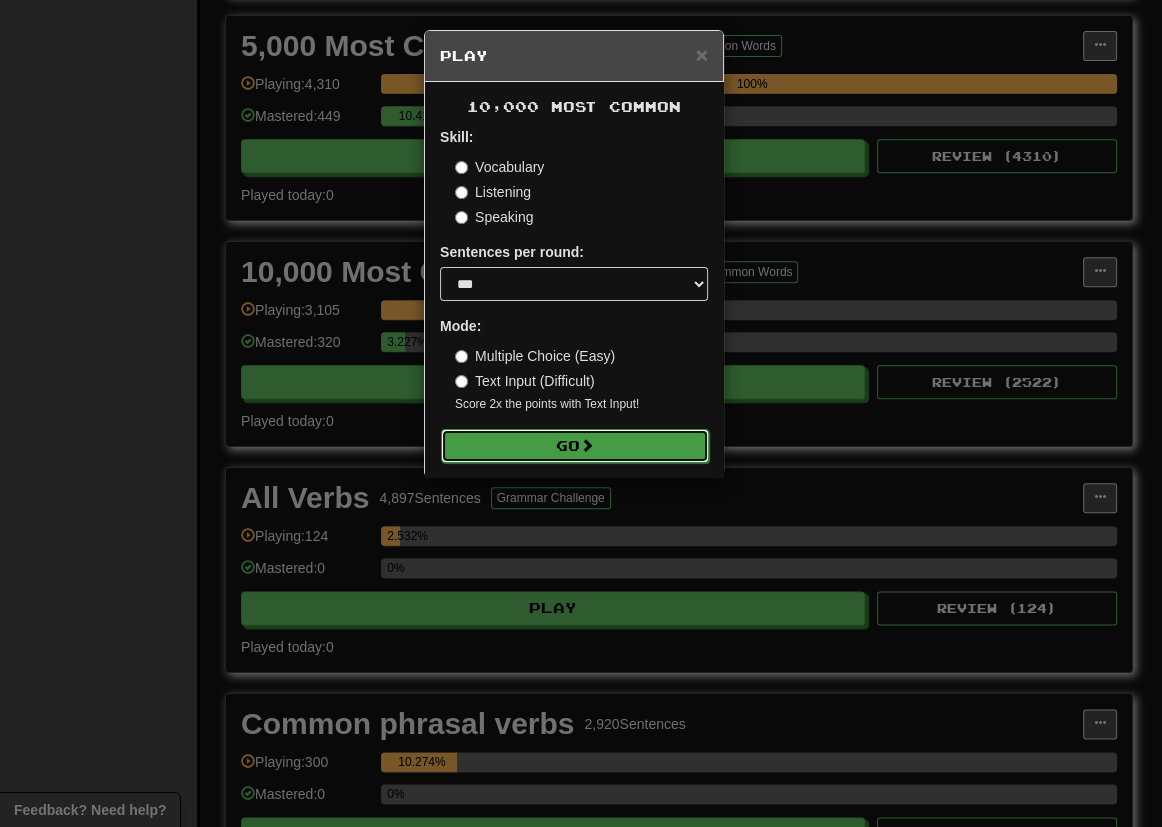 click on "Go" at bounding box center (575, 446) 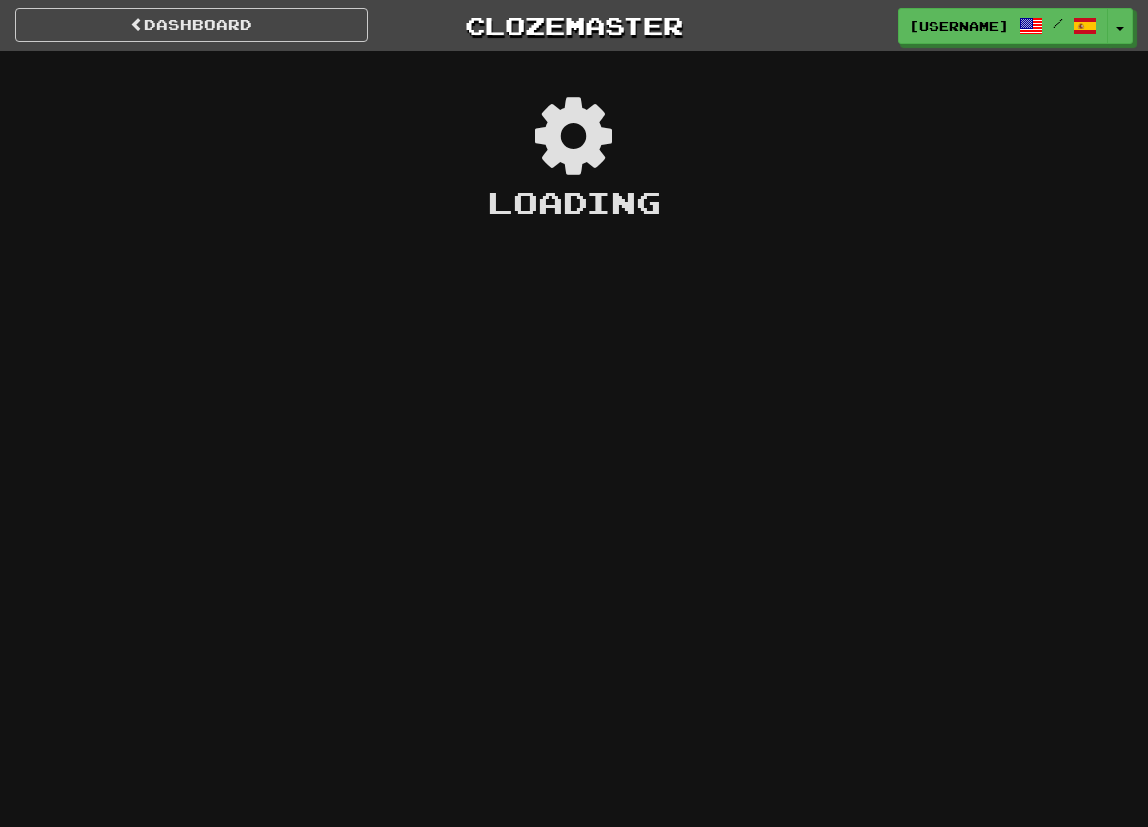 scroll, scrollTop: 0, scrollLeft: 0, axis: both 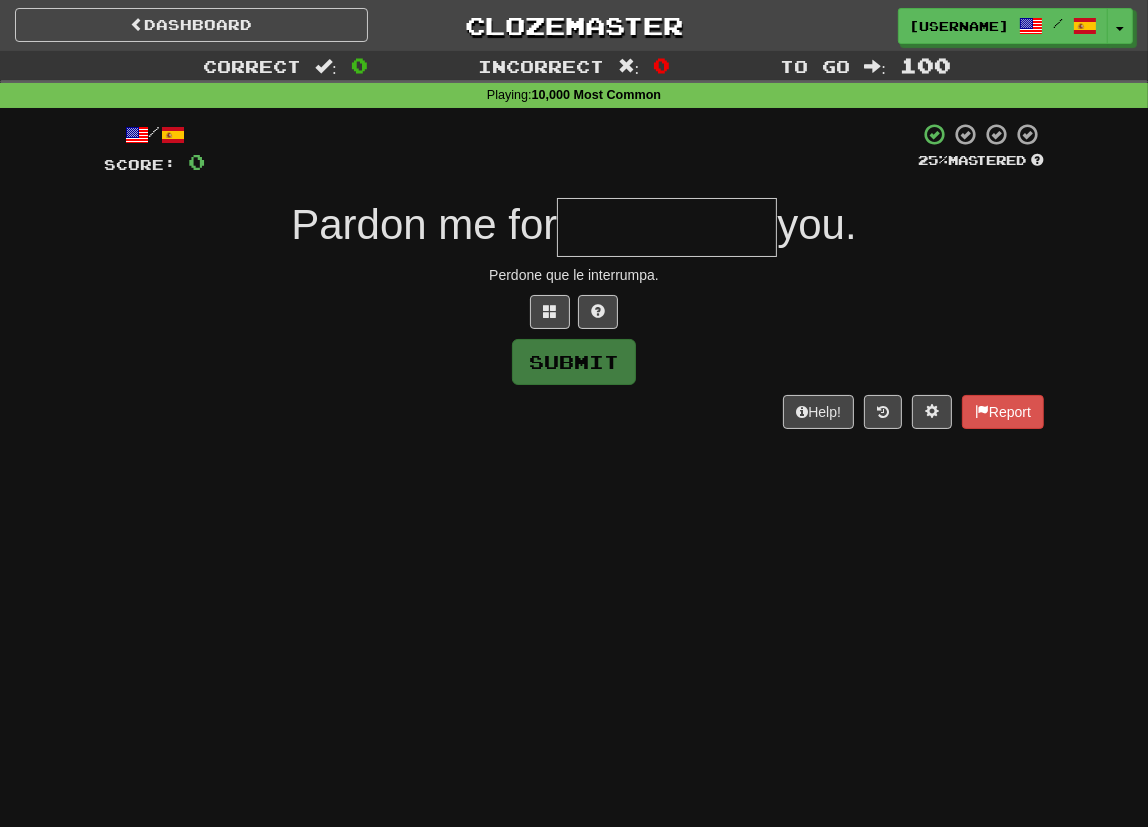 click at bounding box center (667, 227) 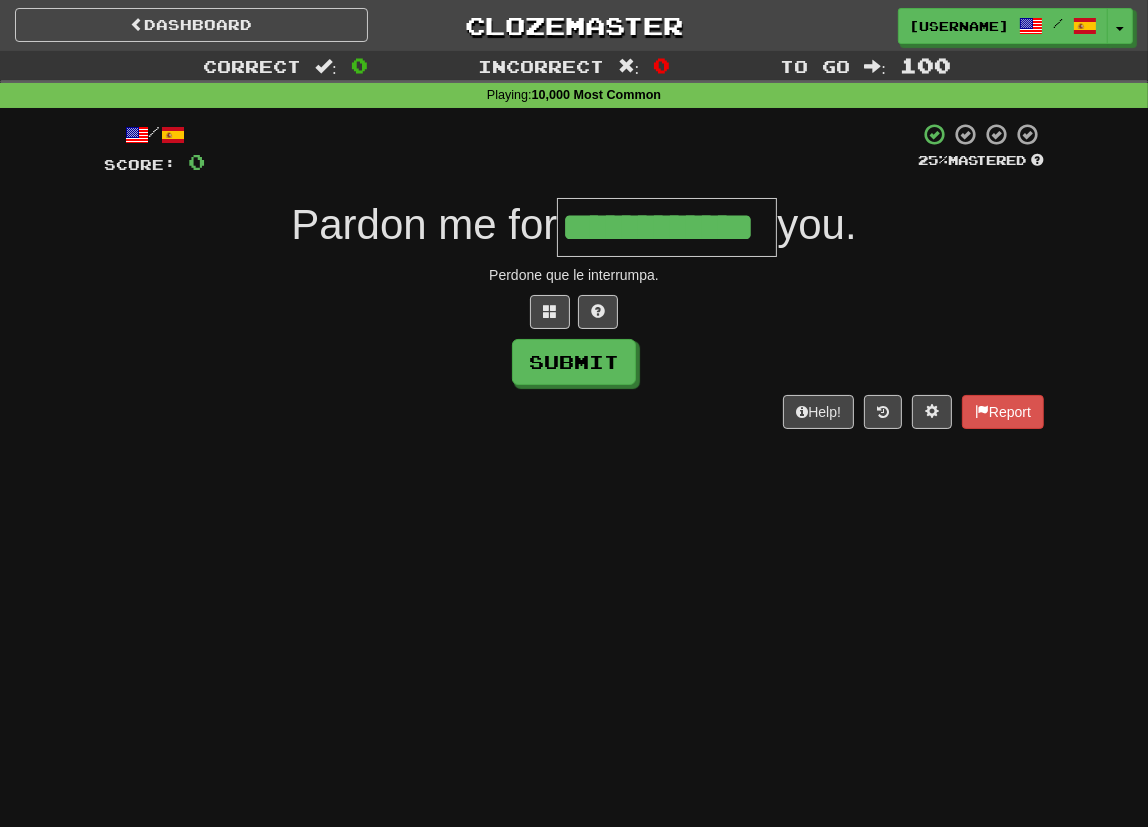 type on "**********" 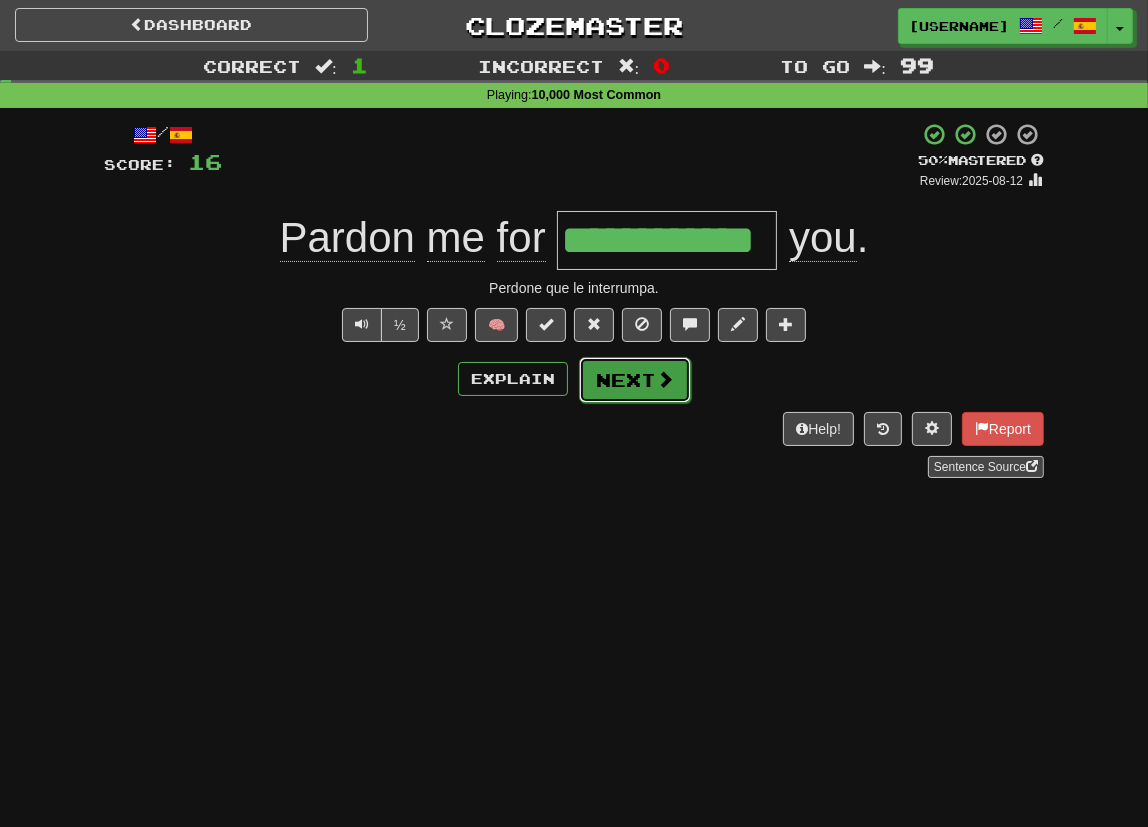 click at bounding box center [665, 379] 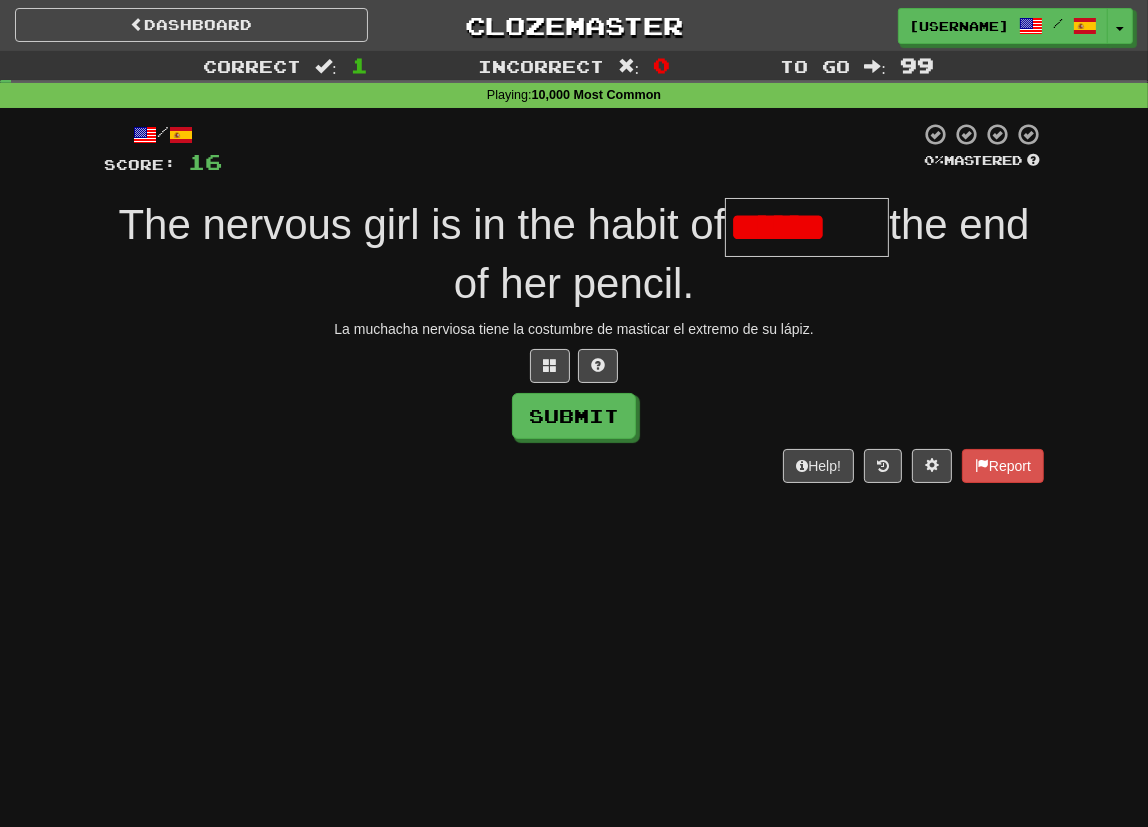 scroll, scrollTop: 0, scrollLeft: 0, axis: both 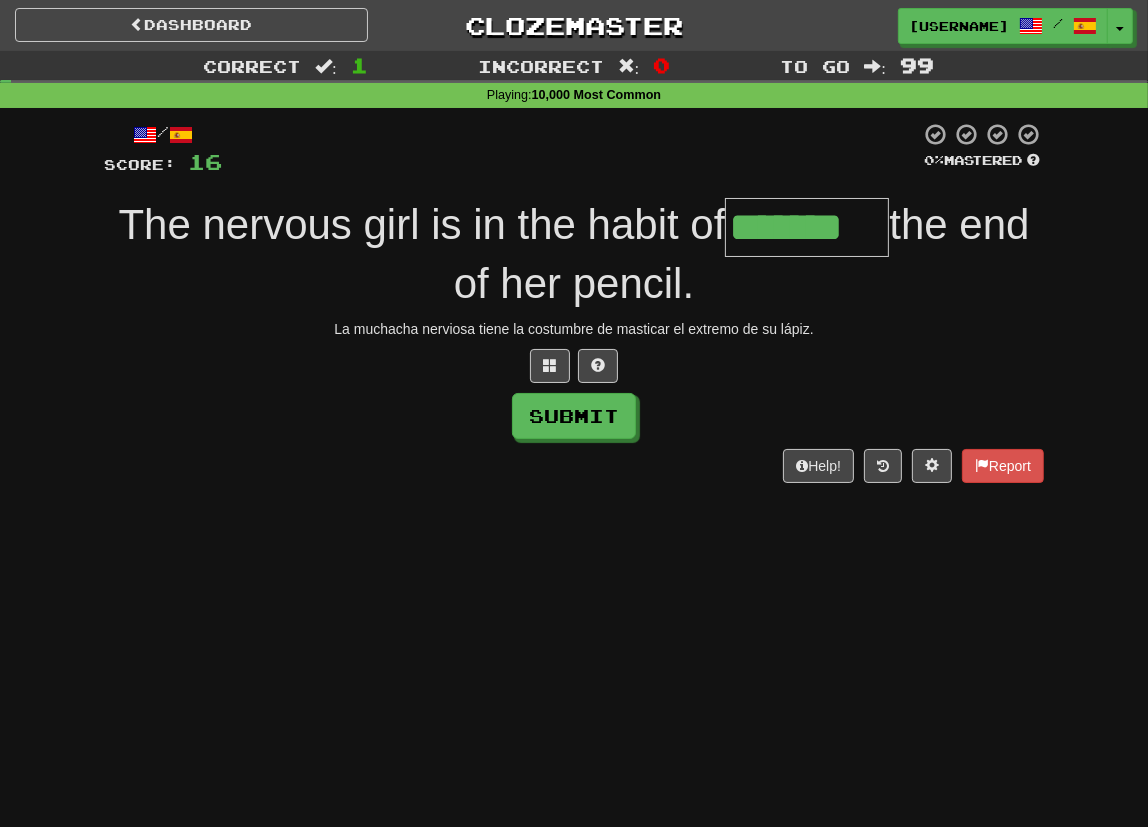 type on "*******" 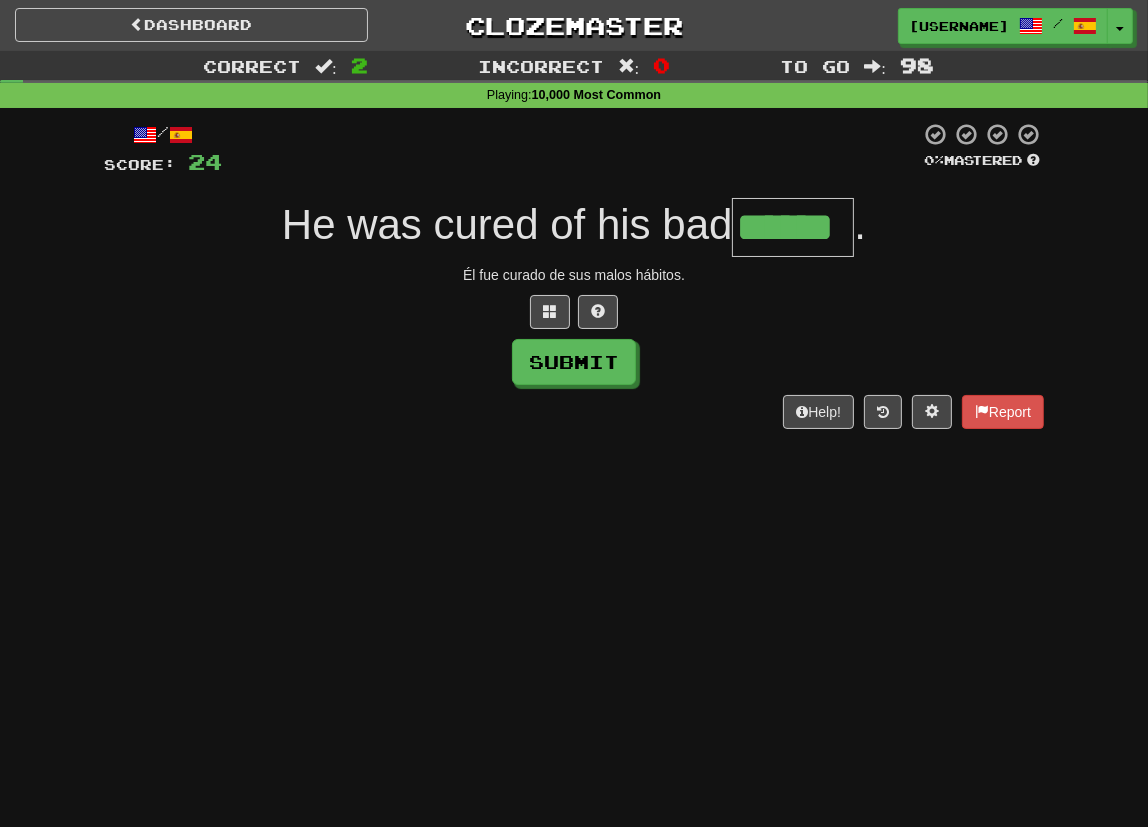 type on "******" 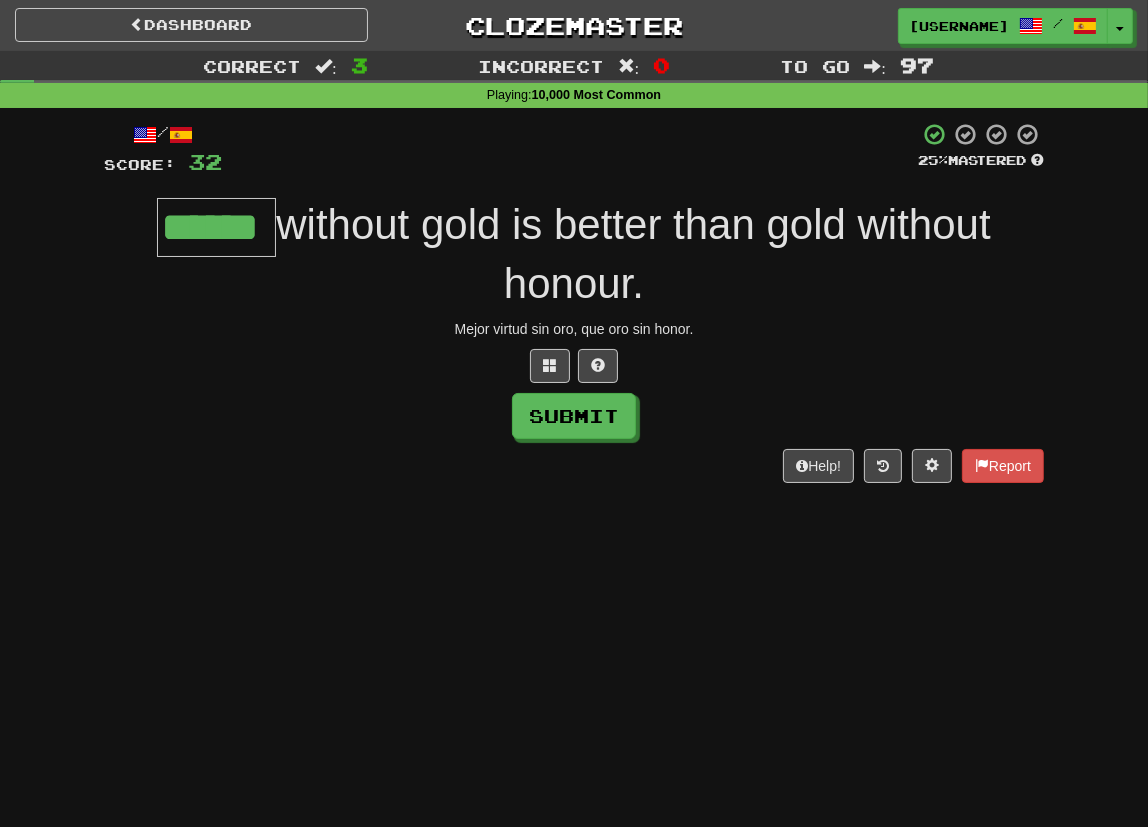 type on "******" 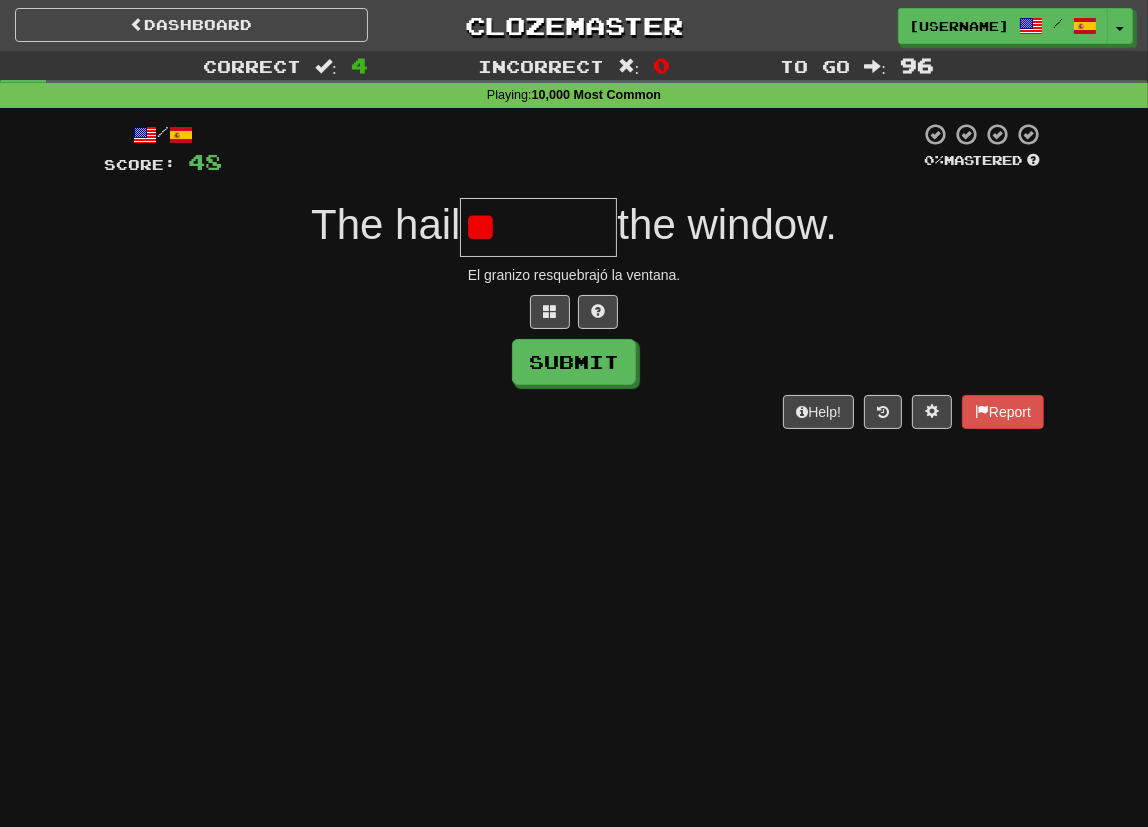 type on "*" 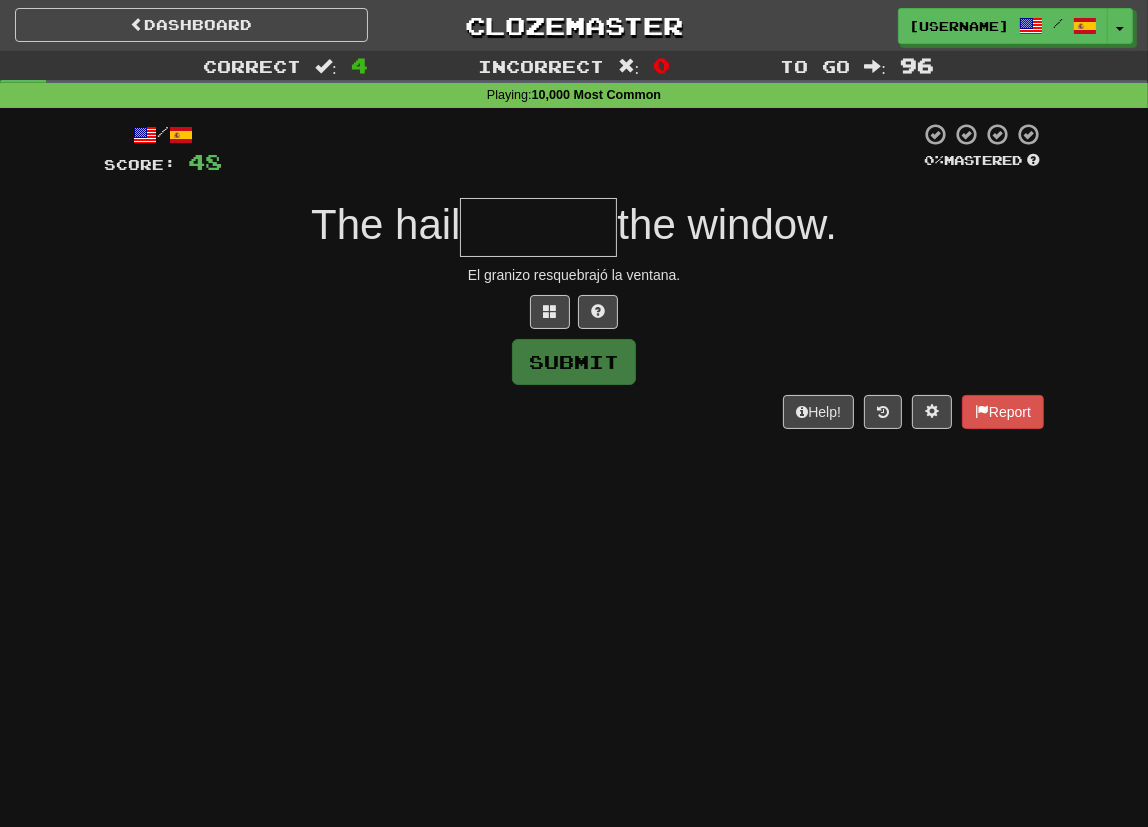 type on "*" 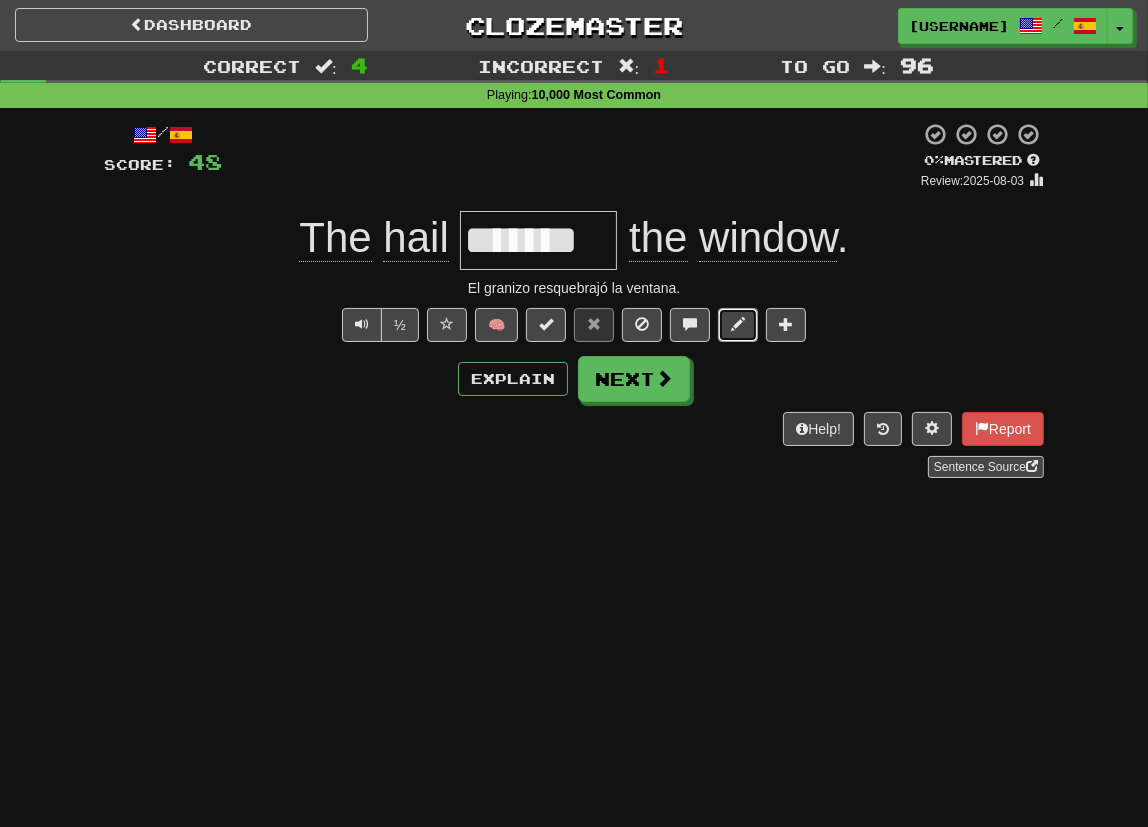 click at bounding box center [738, 324] 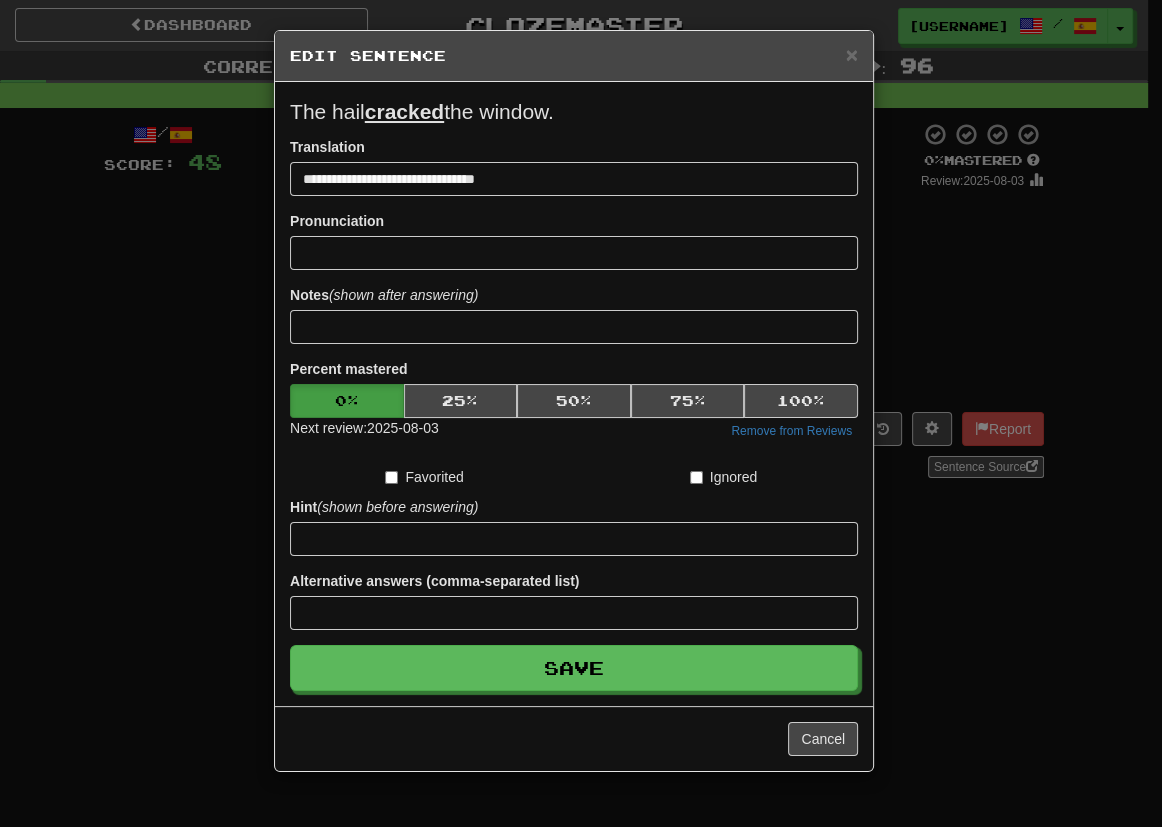 drag, startPoint x: 640, startPoint y: 96, endPoint x: 189, endPoint y: 105, distance: 451.08978 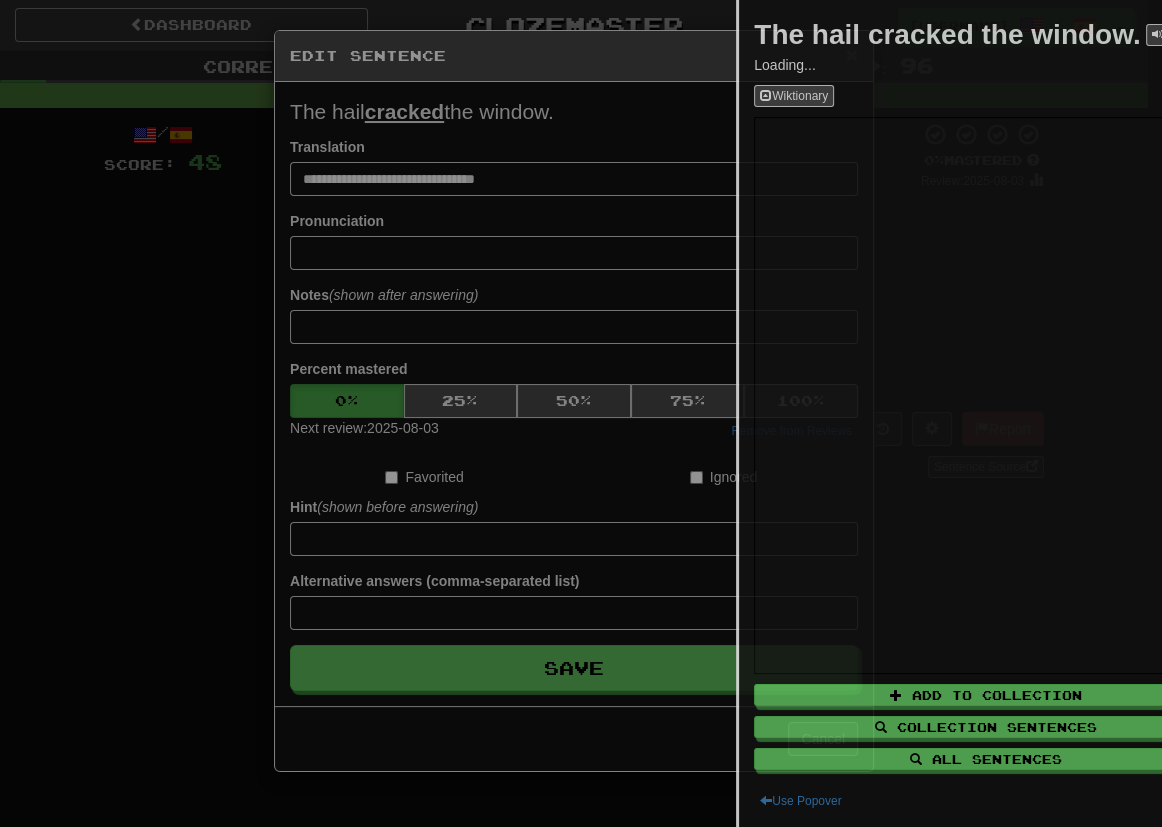 copy on "The hail  cracked  the window." 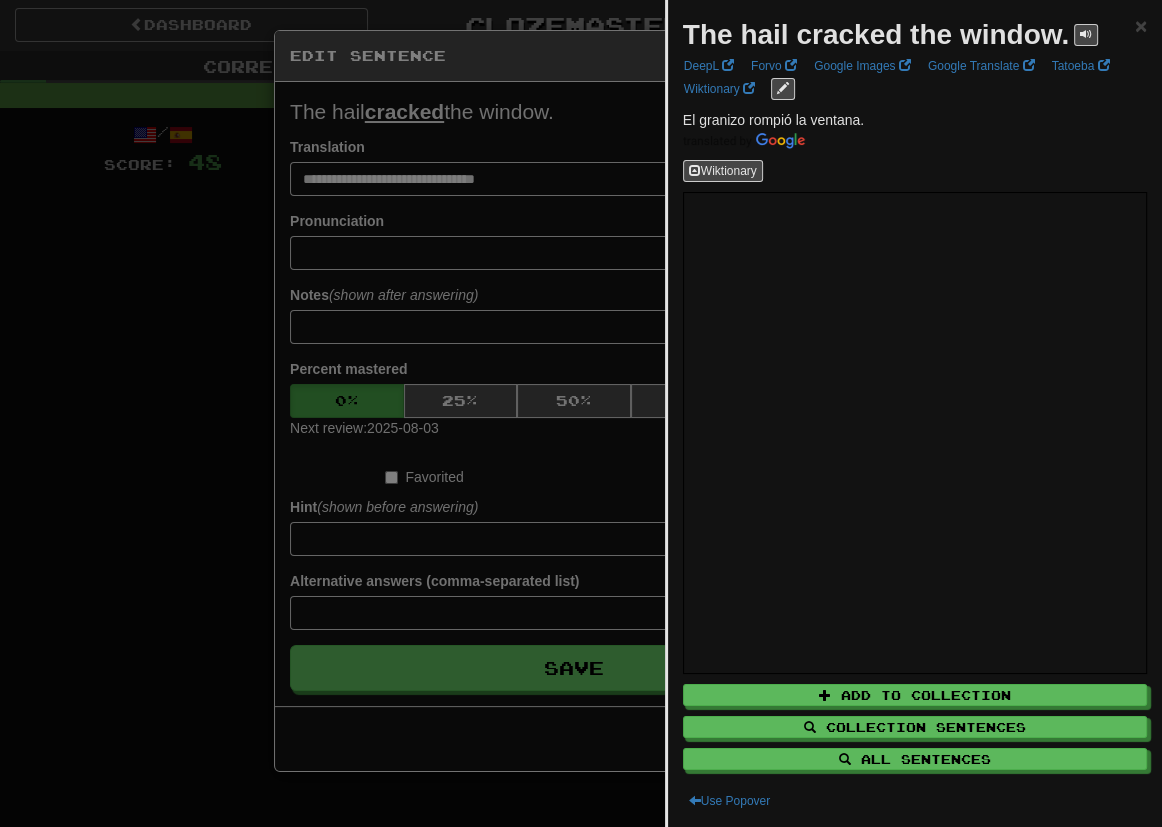 click at bounding box center (581, 413) 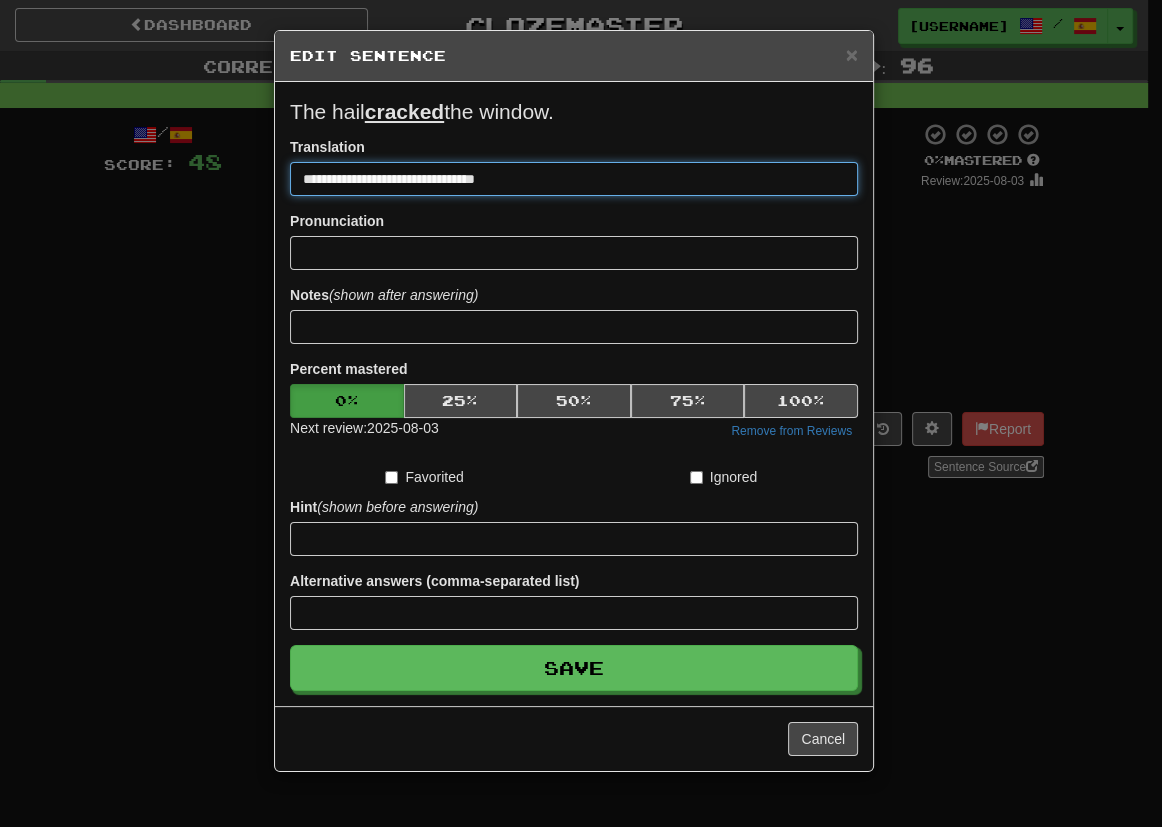 drag, startPoint x: 502, startPoint y: 174, endPoint x: 81, endPoint y: 170, distance: 421.019 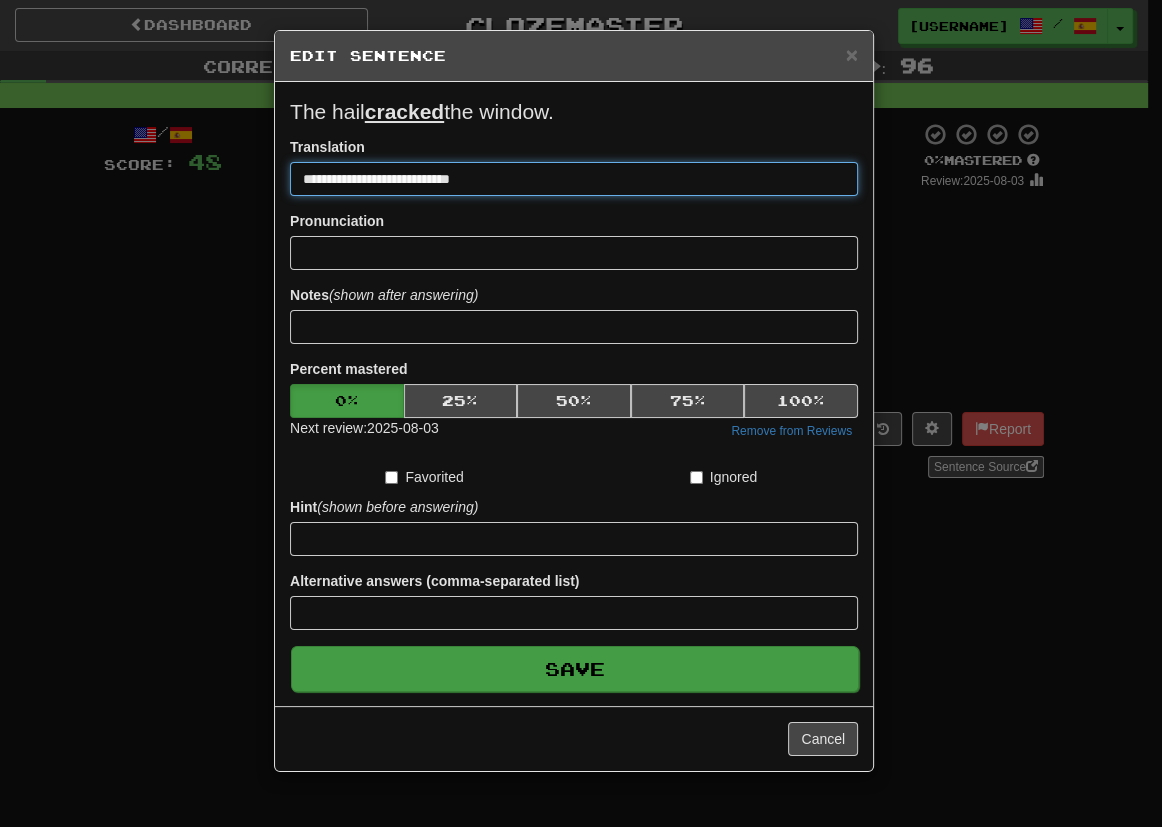 type on "**********" 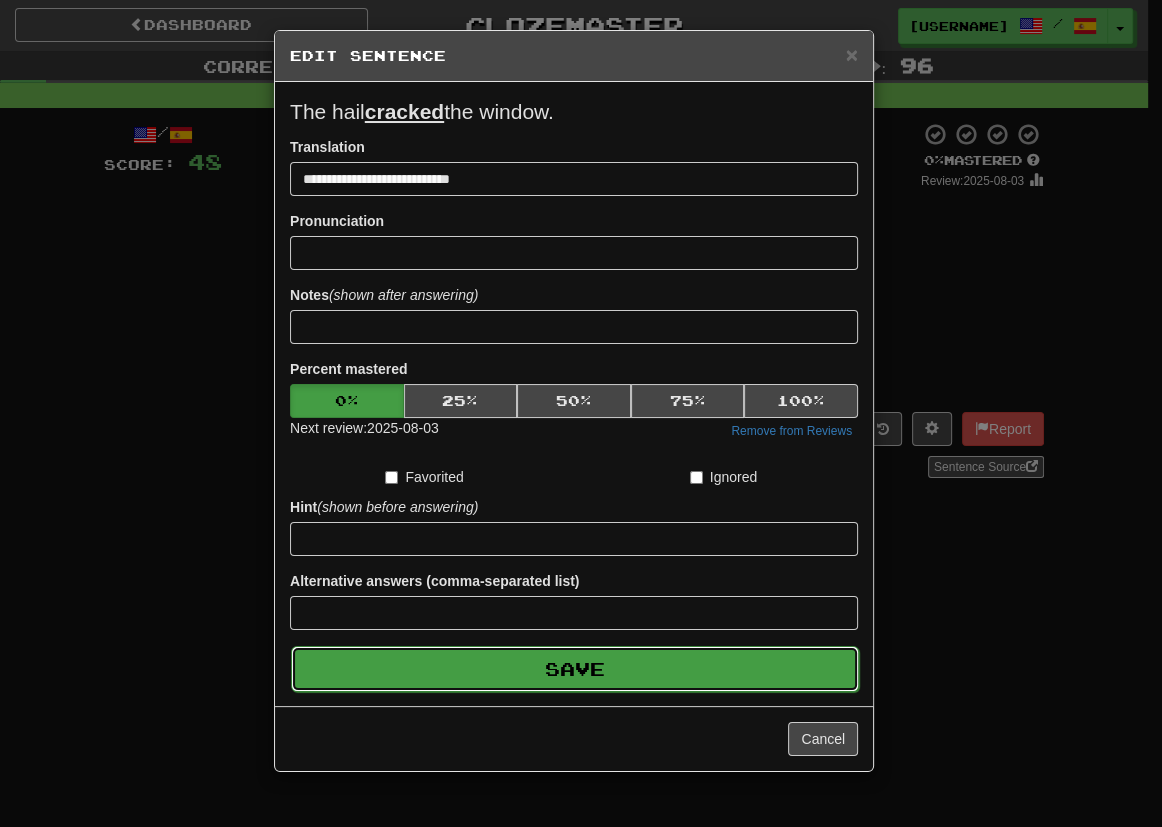 click on "Save" at bounding box center (575, 669) 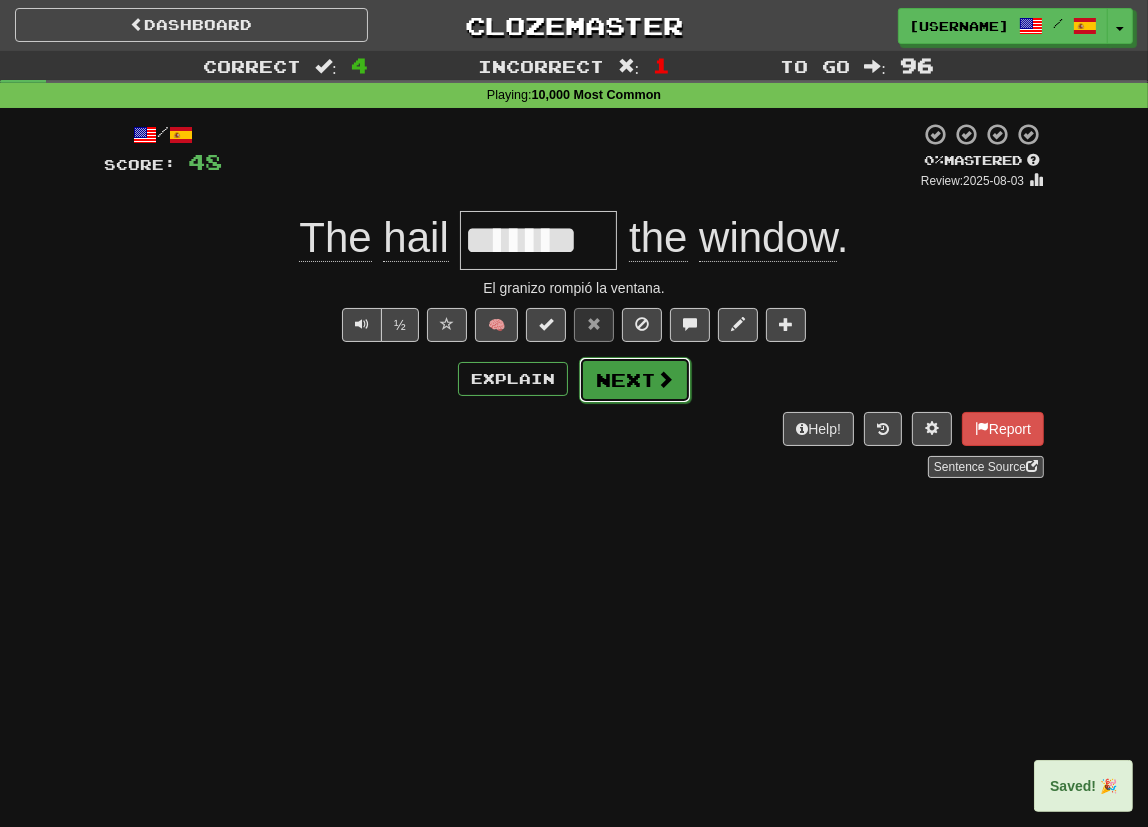 click on "Next" at bounding box center [635, 380] 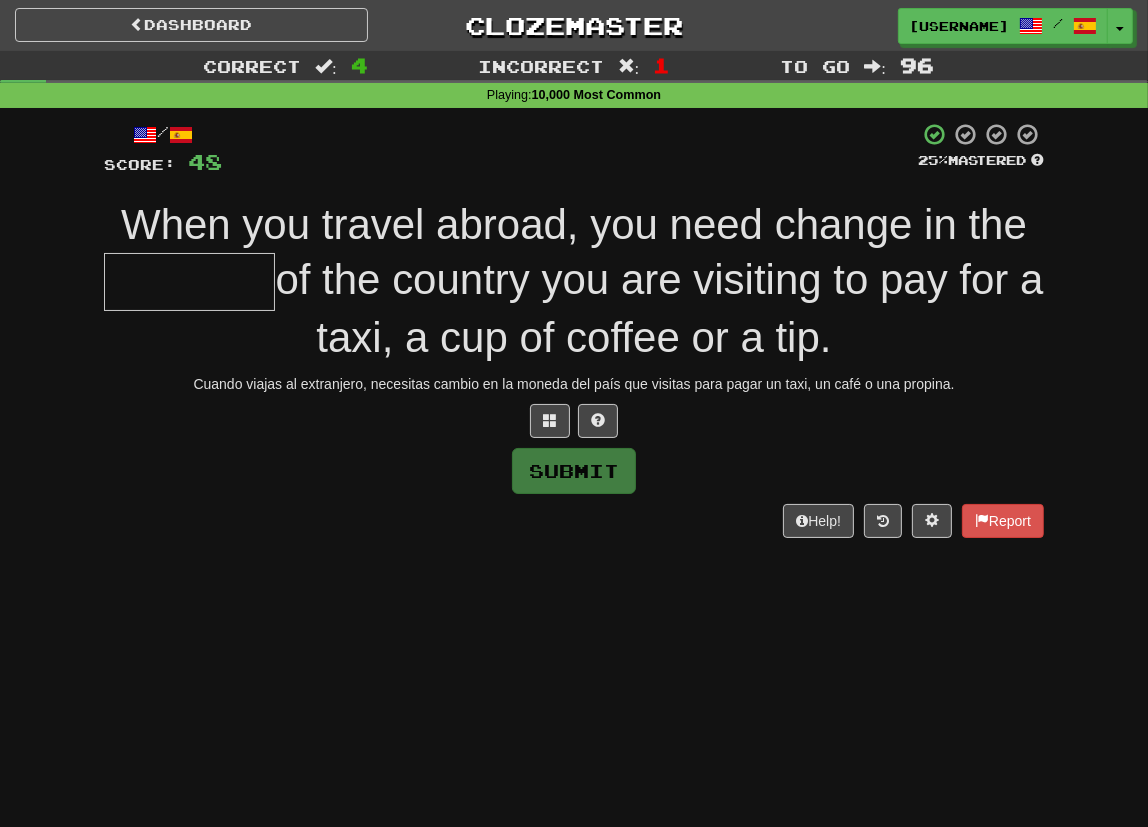 click on "Dashboard
Clozemaster
richardpourjamais
/
Toggle Dropdown
Dashboard
Leaderboard
Activity Feed
Notifications
Profile
Discussions
Deutsch
/
Español
Streak:
0
Review:
3,080
Points Today: 0
English
/
Español
Streak:
5
Review:
43,668
Daily Goal:  0 /100
Français
/
Español
Streak:
0
Review:
17,301
Daily Goal:  0 /10
Italiano
/
Español
Streak:
0
Review:
262
Points Today: 0
Português
/
Español
Streak:
0
Review:
3,508
Points Today: 0
Languages
Account
Logout
richardpourjamais
/
Toggle Dropdown
Dashboard
Leaderboard
Activity Feed
Notifications" at bounding box center (574, 413) 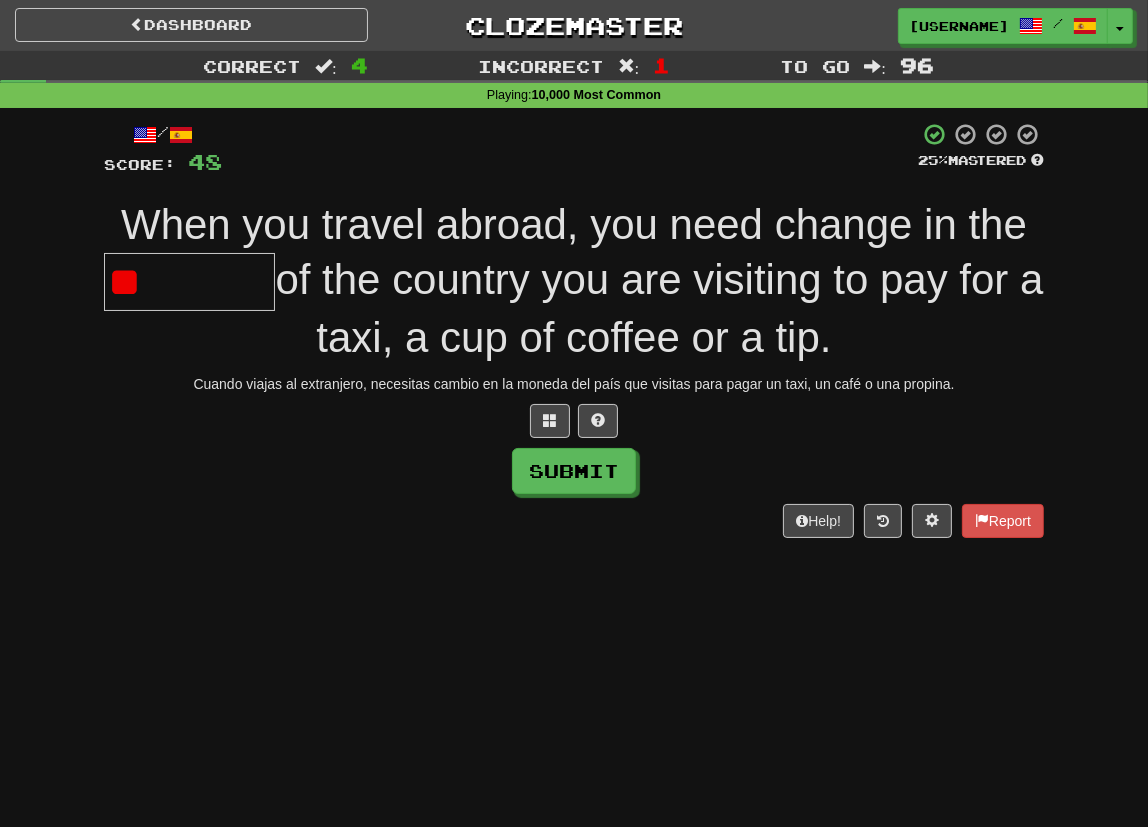 type on "*" 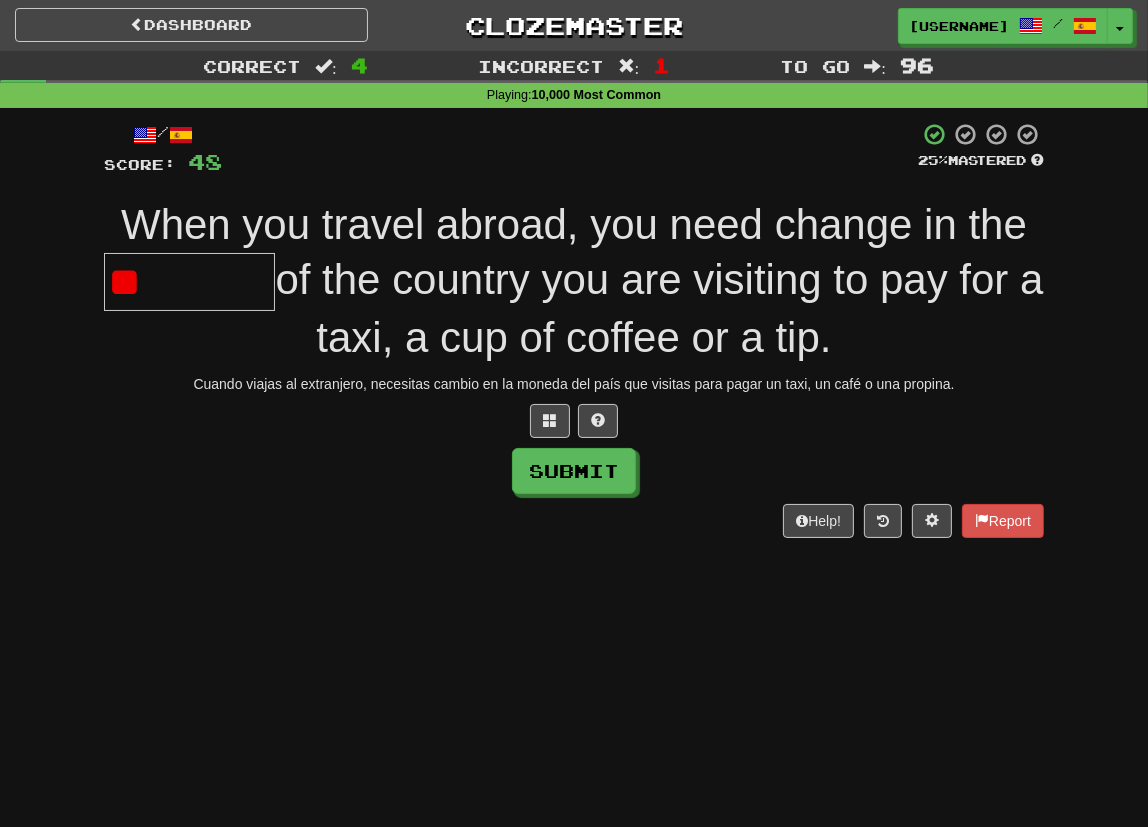 type on "*" 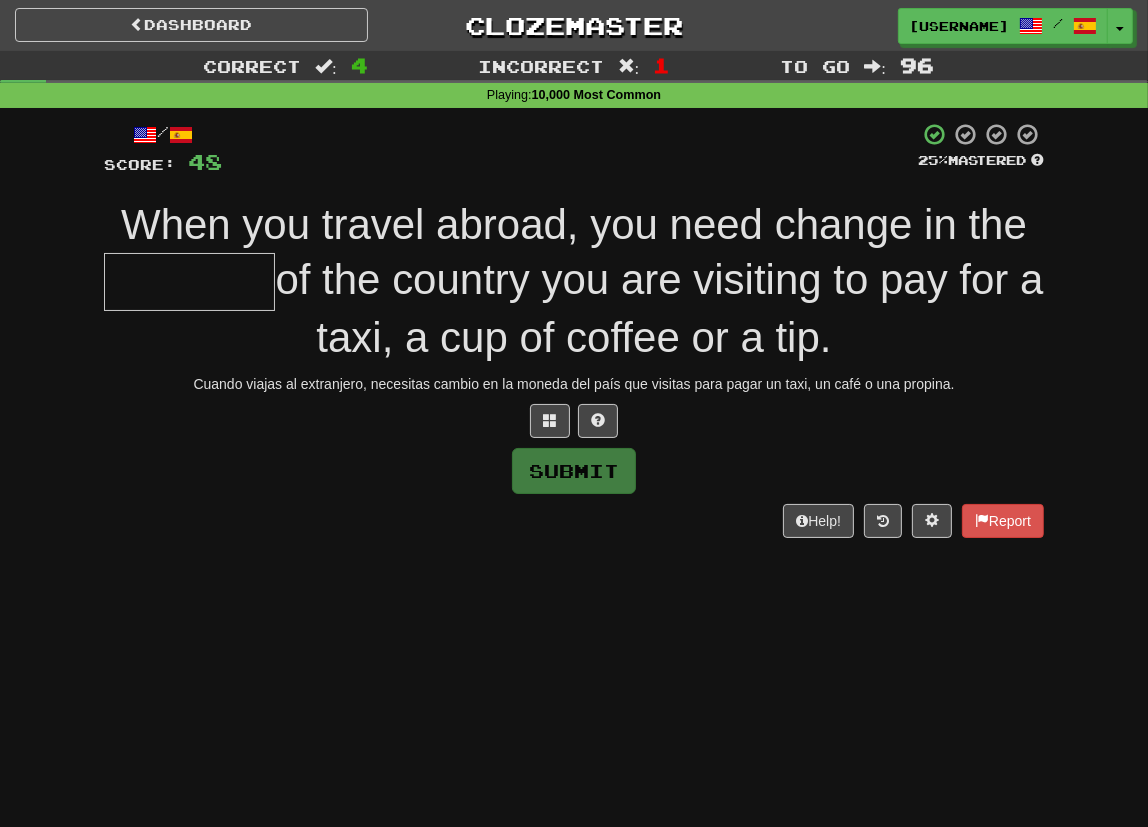 type on "********" 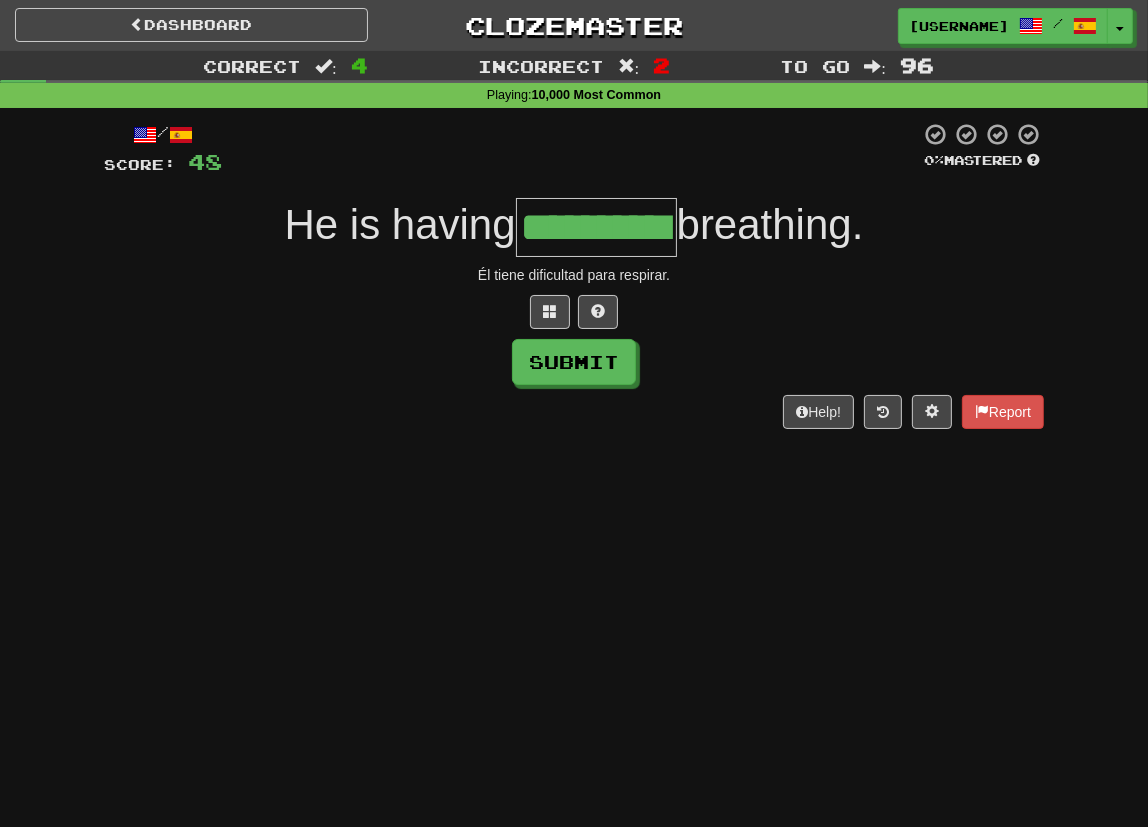 type on "**********" 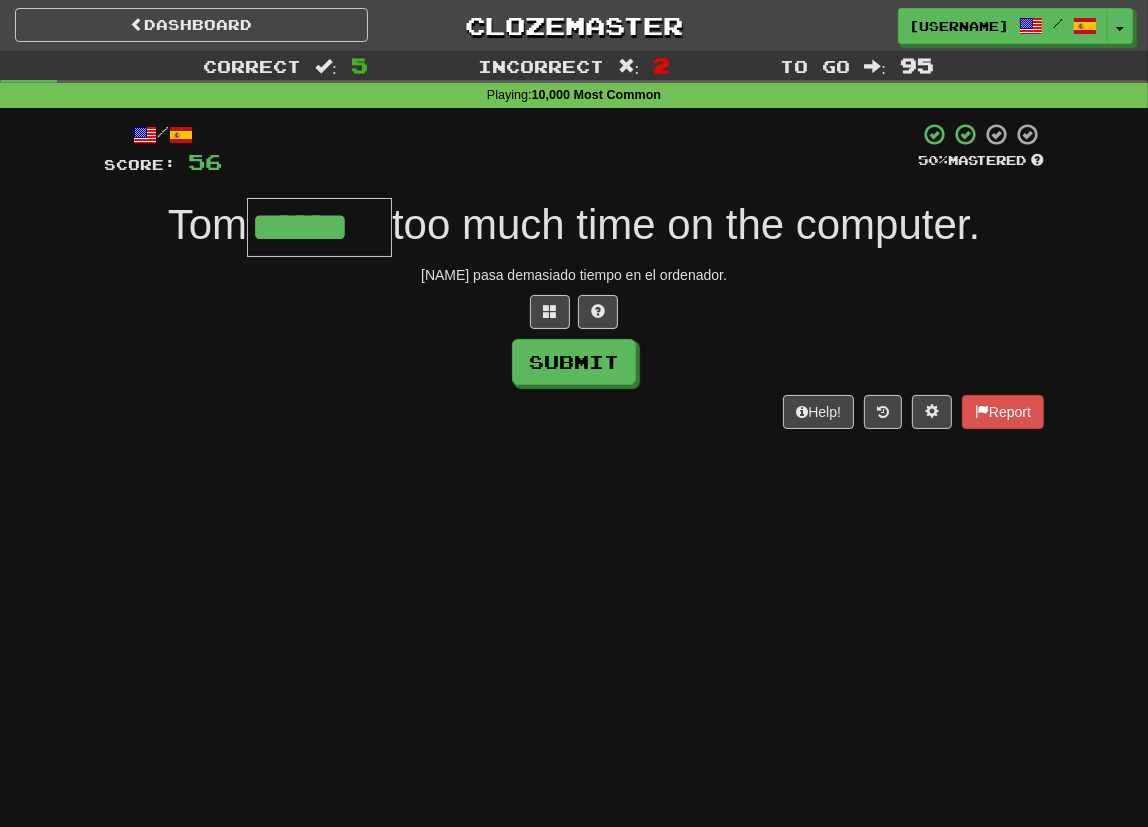 type on "******" 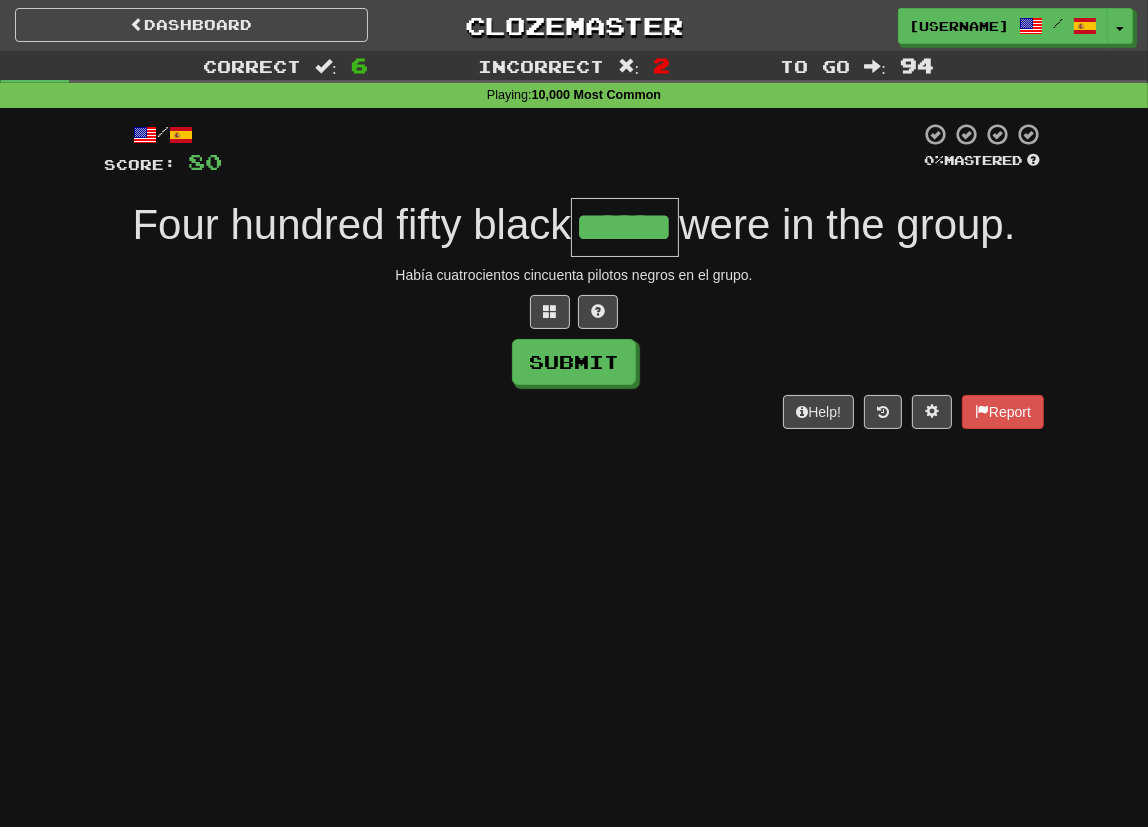 type on "******" 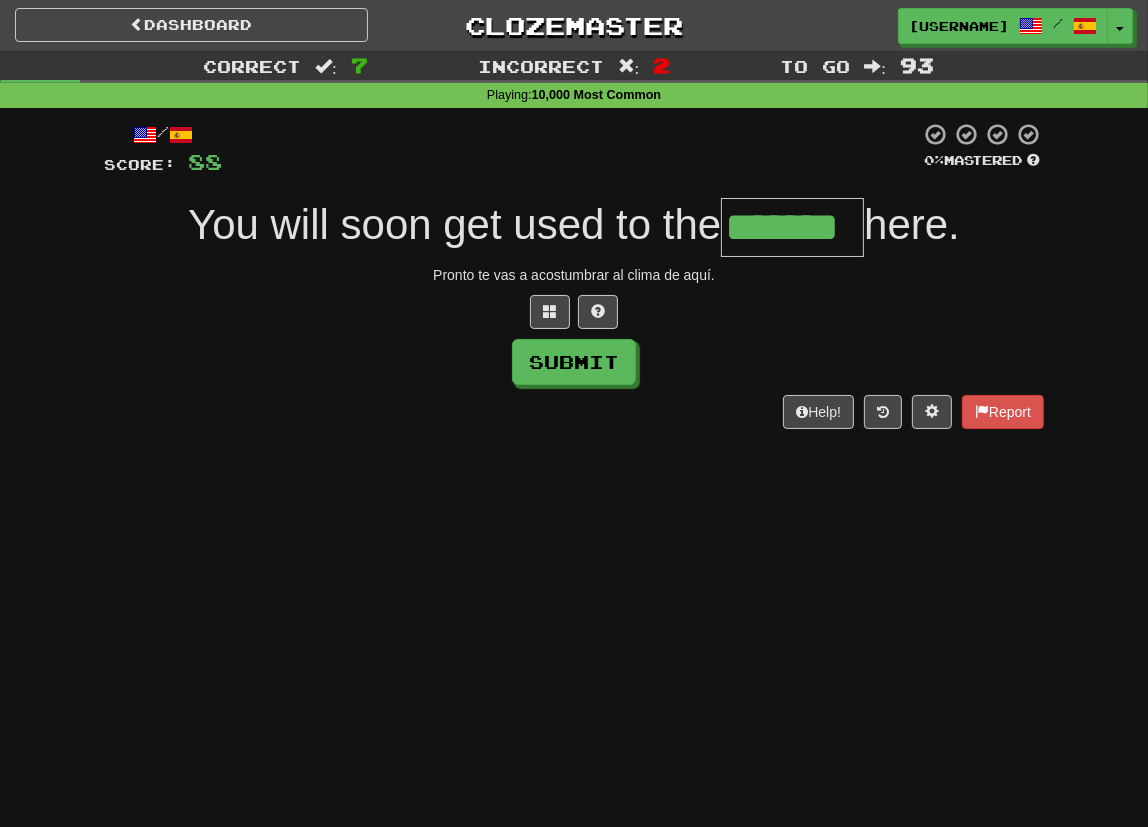 type on "*******" 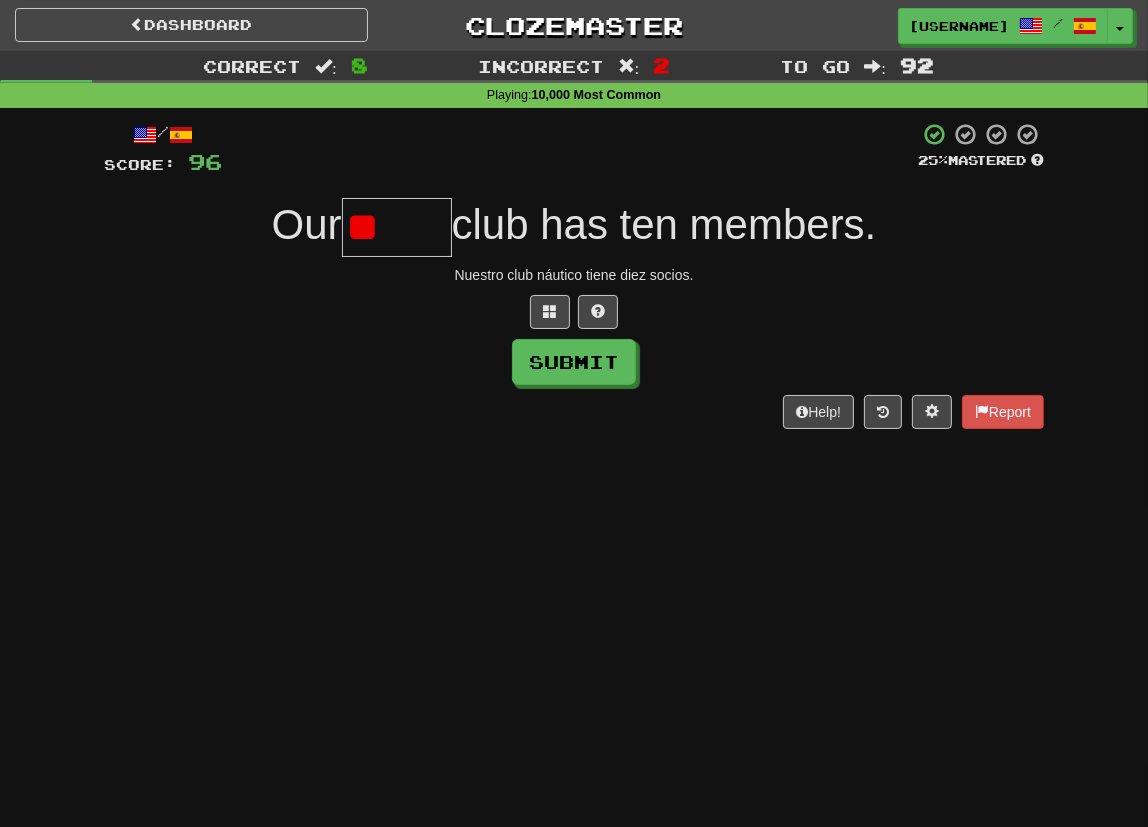 type on "*" 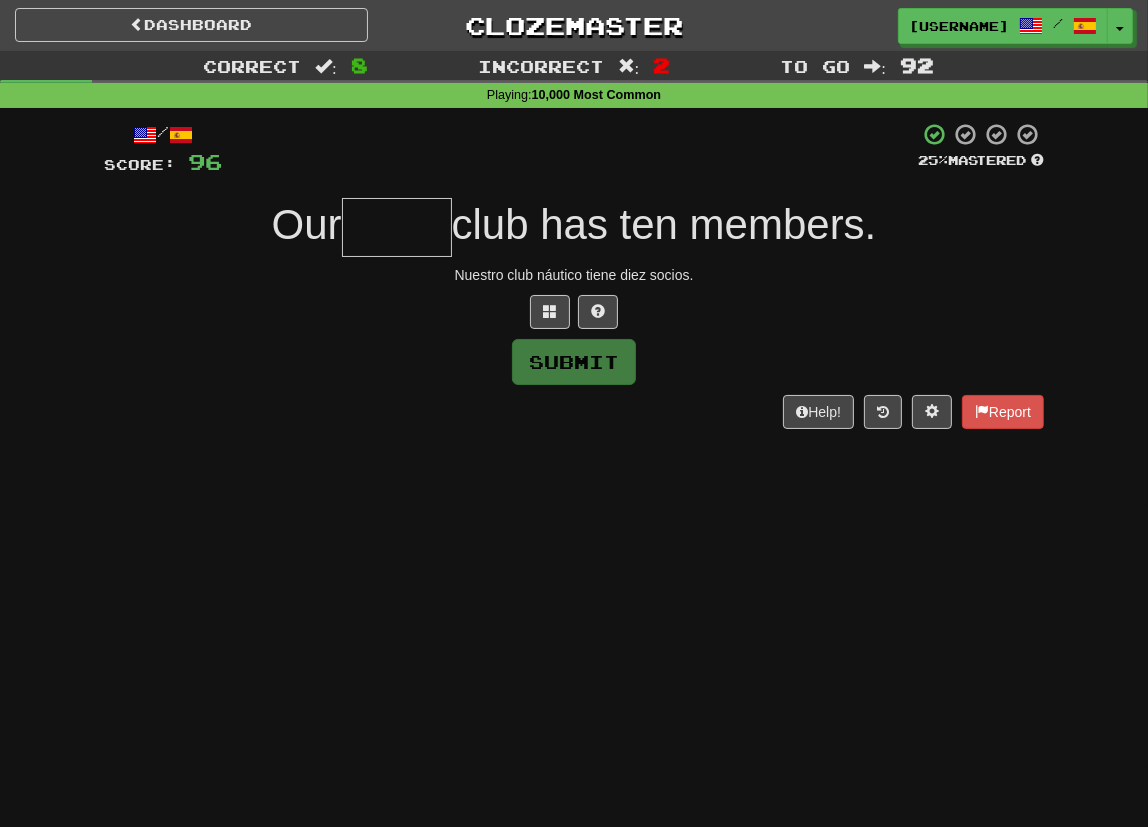 type on "*" 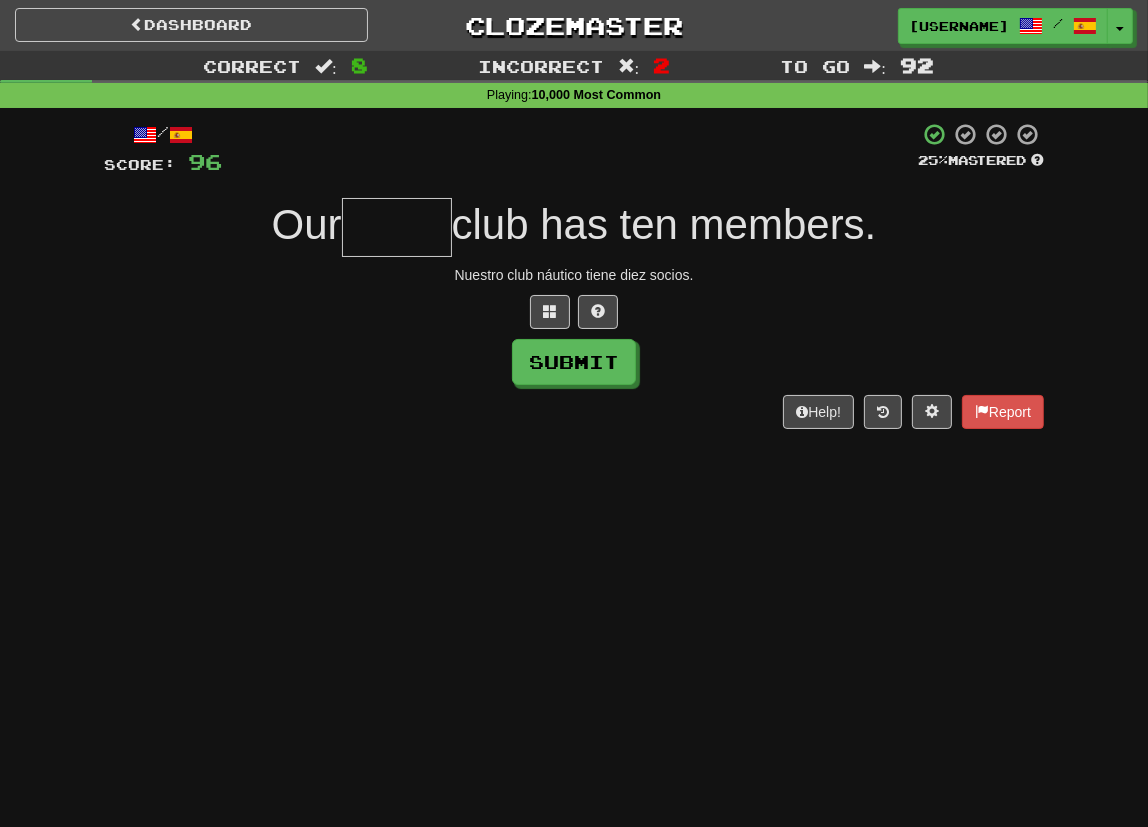 type on "*" 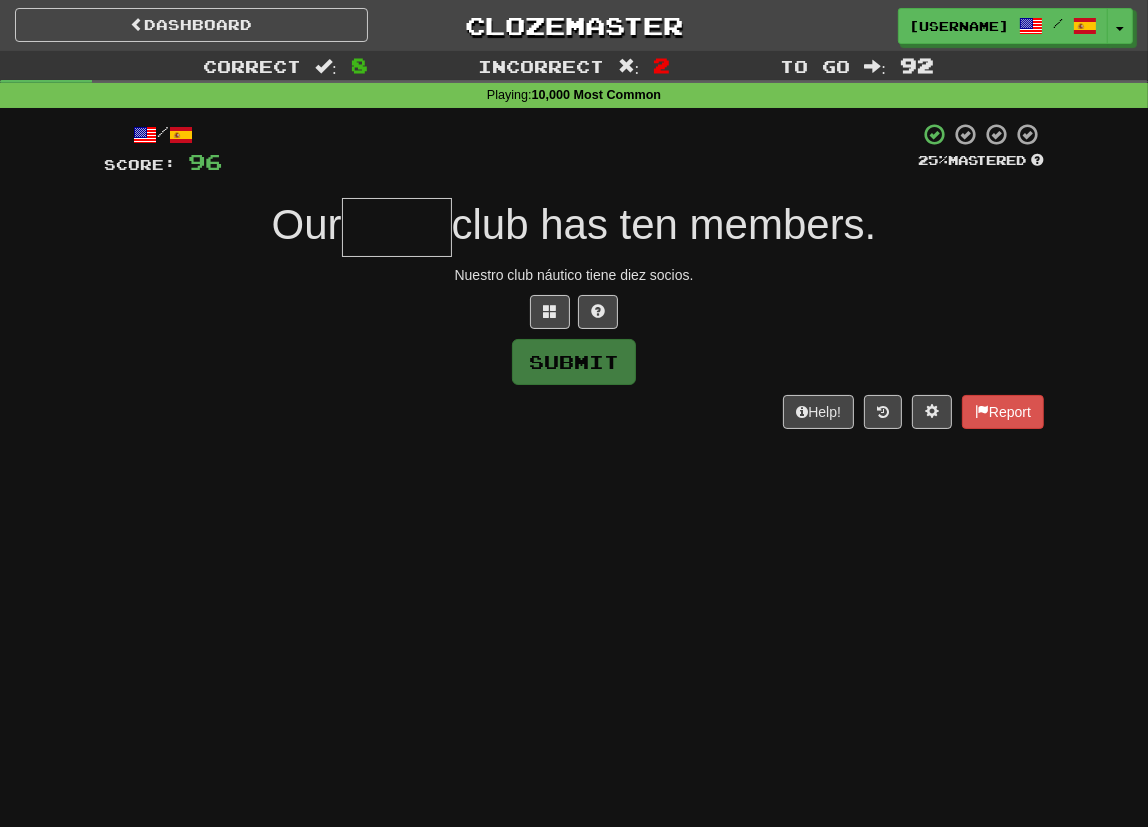type on "*****" 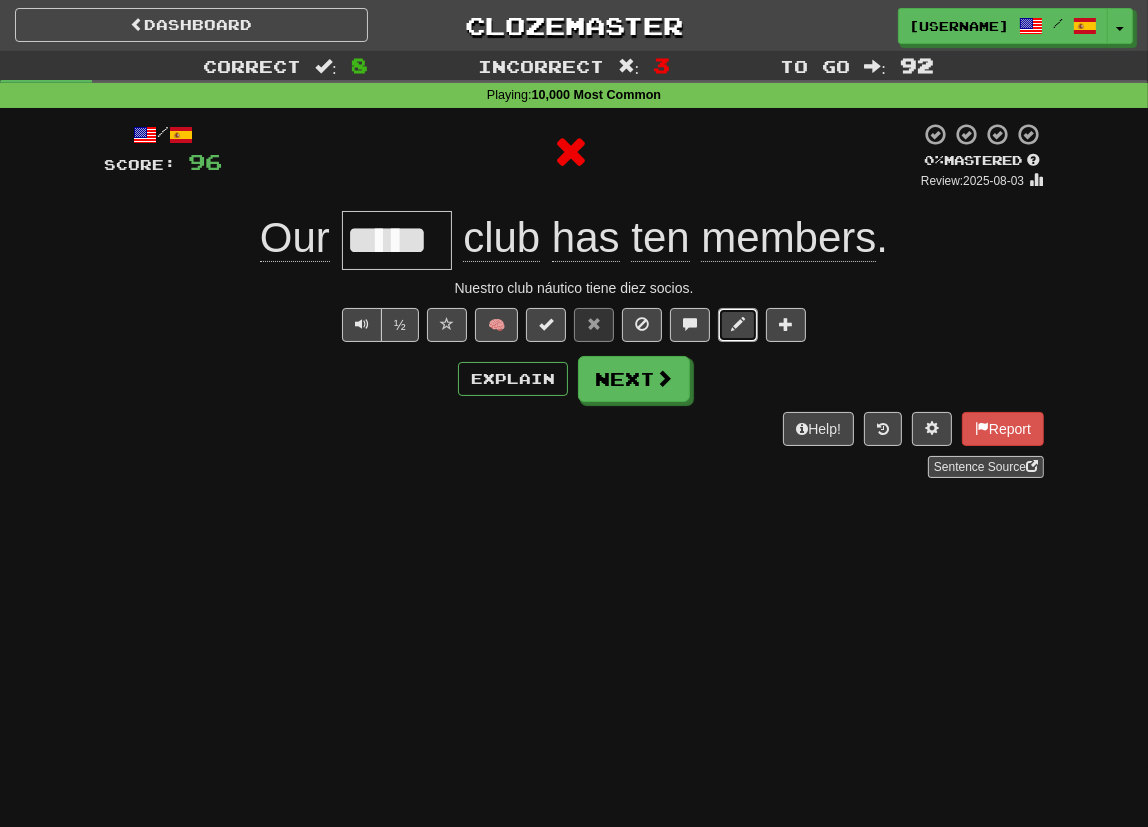 click at bounding box center [738, 324] 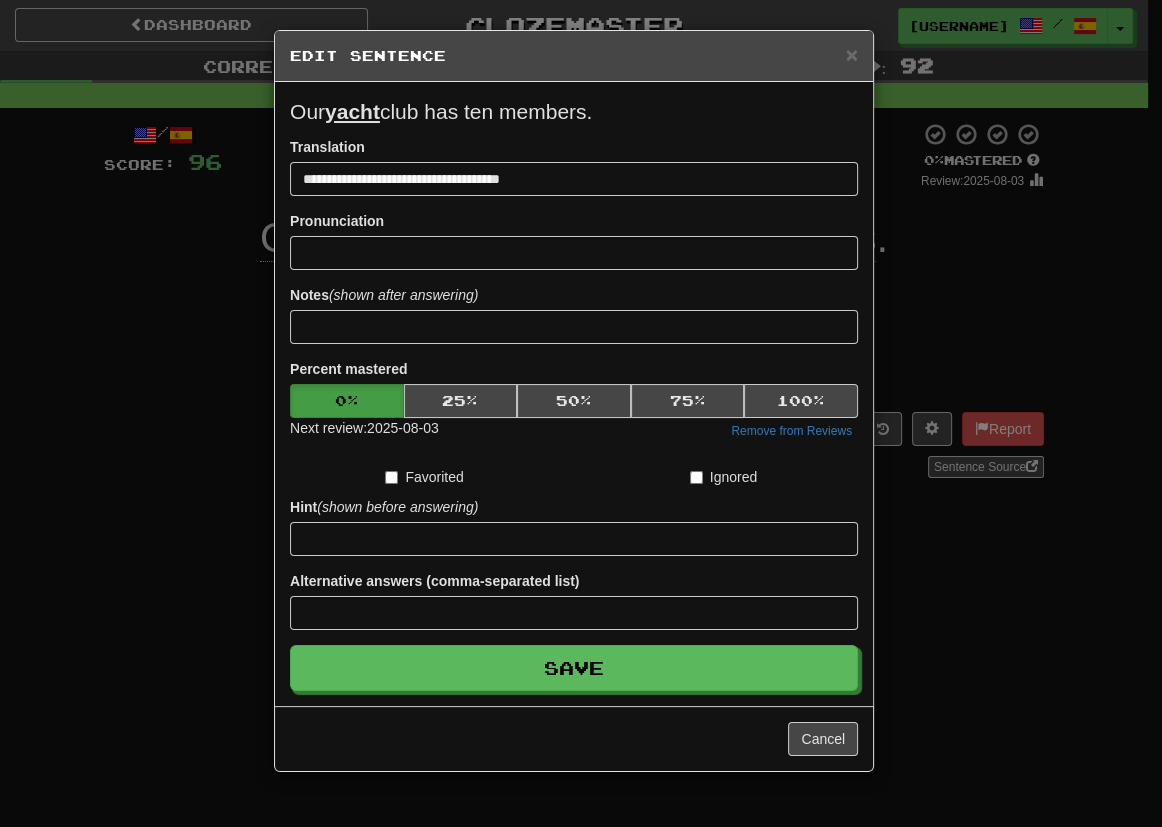 drag, startPoint x: 686, startPoint y: 98, endPoint x: 261, endPoint y: 106, distance: 425.0753 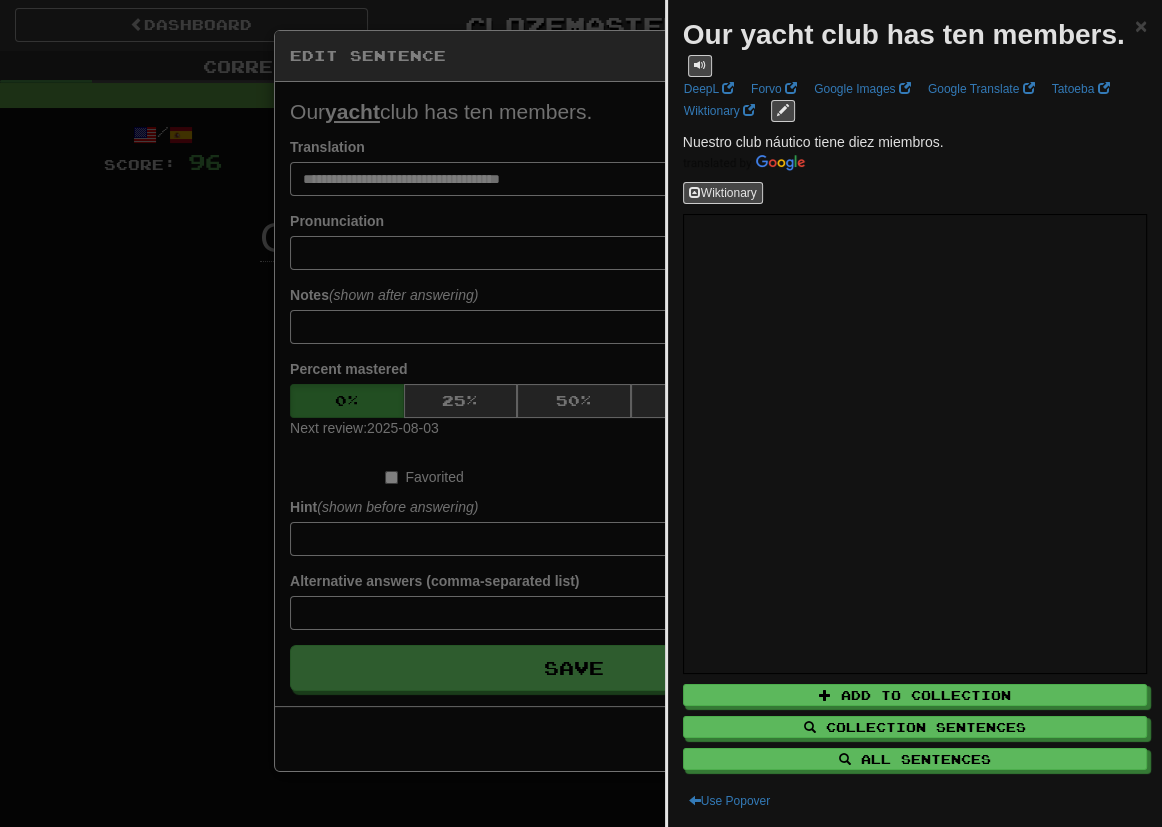 click at bounding box center (581, 413) 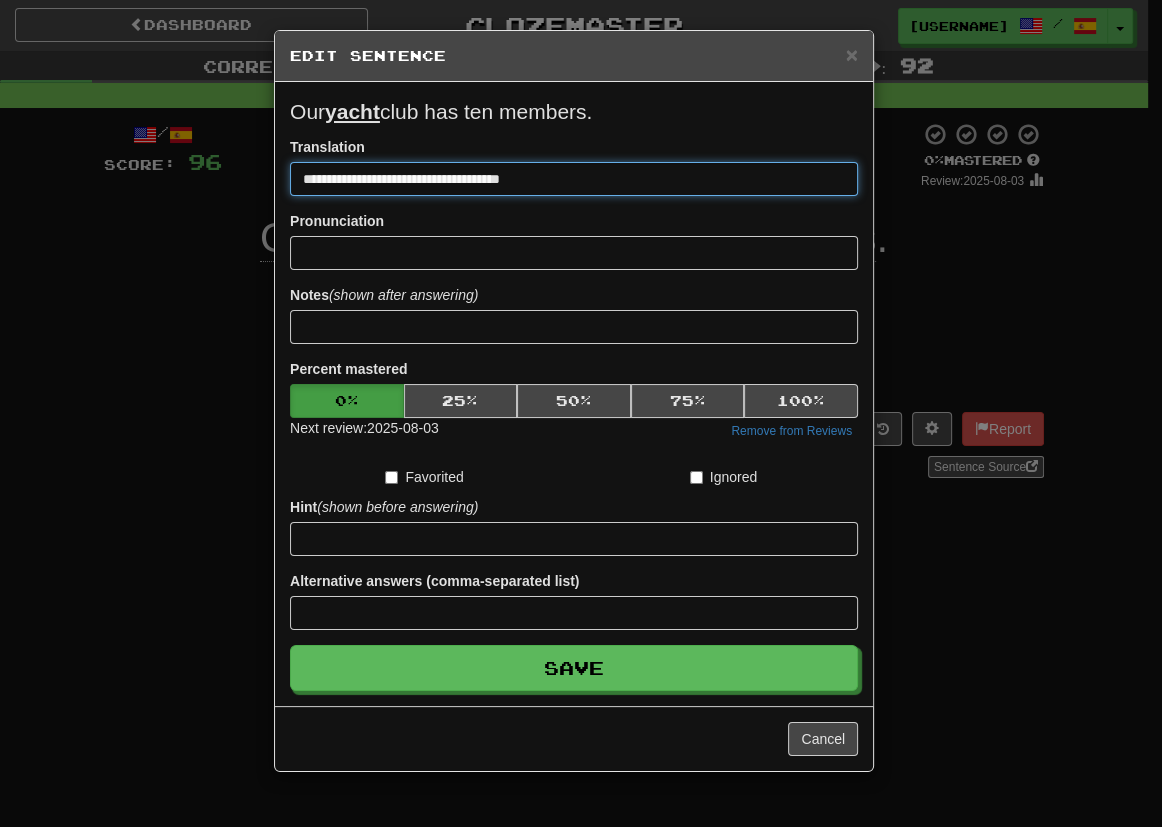 drag, startPoint x: 564, startPoint y: 170, endPoint x: 1, endPoint y: 168, distance: 563.00354 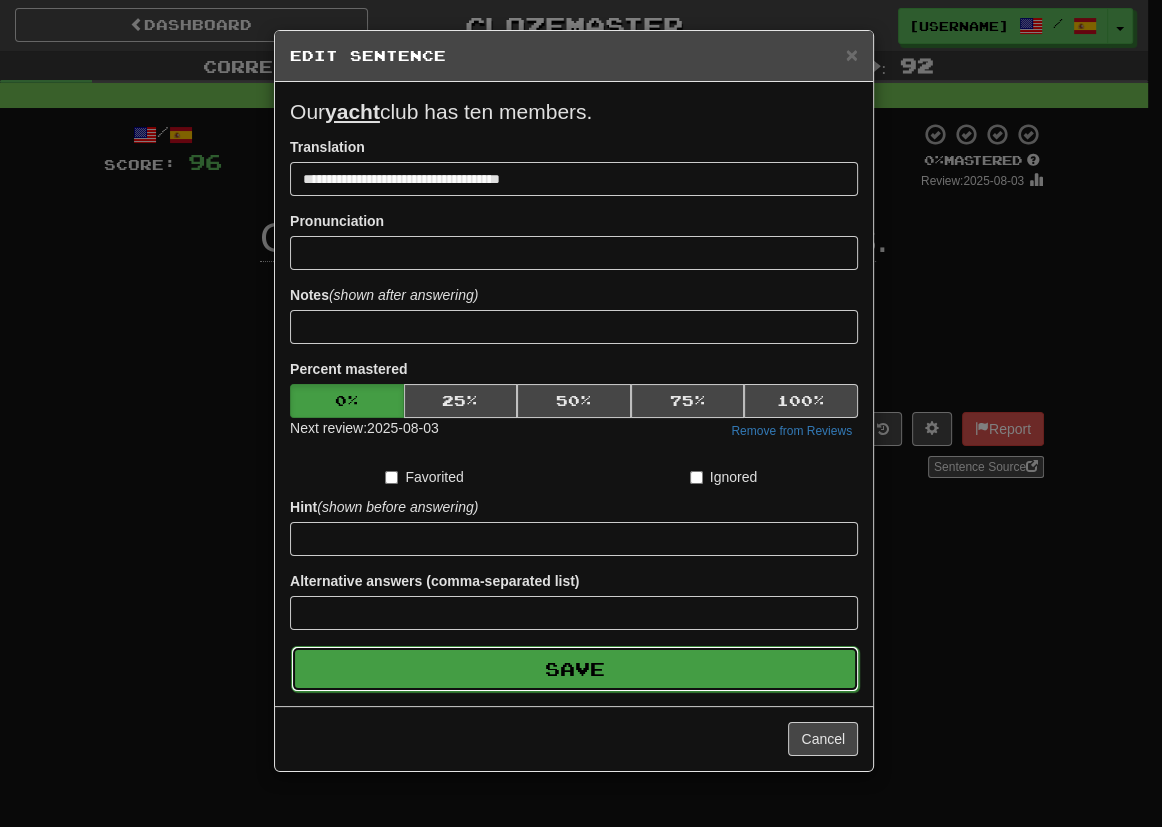 click on "Save" at bounding box center [575, 669] 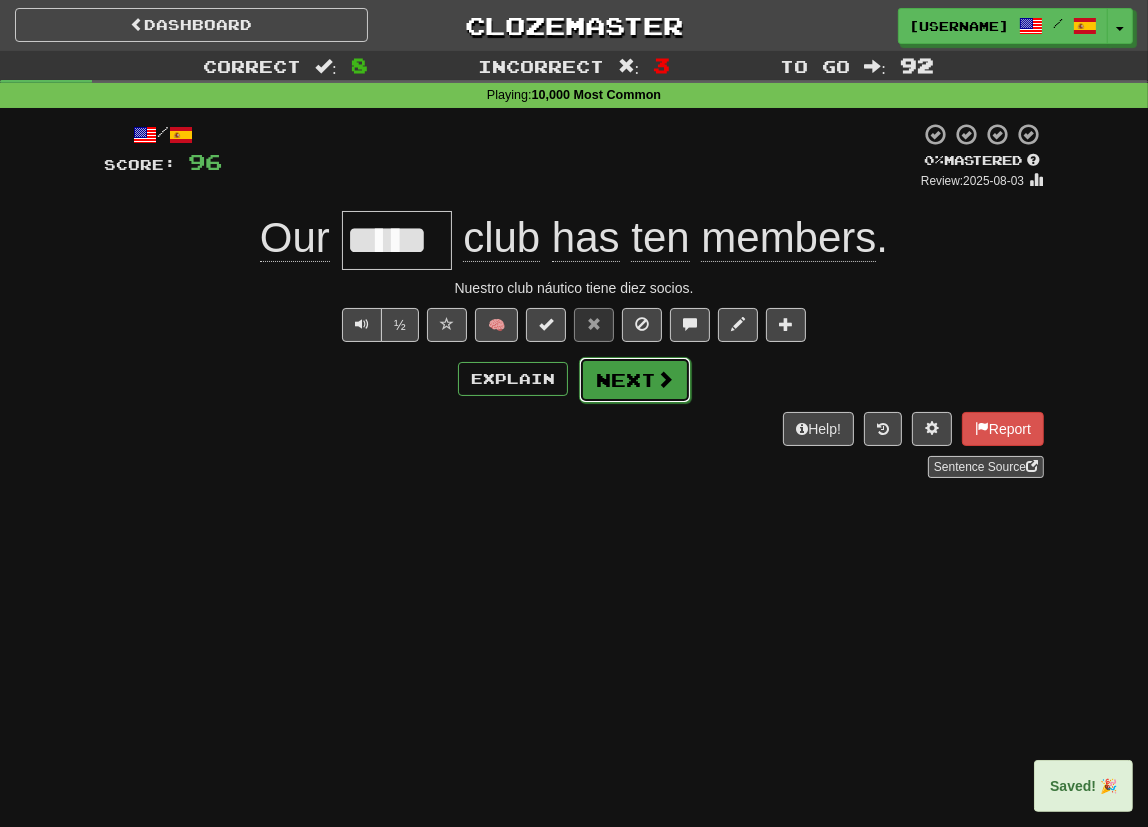 click on "Next" at bounding box center [635, 380] 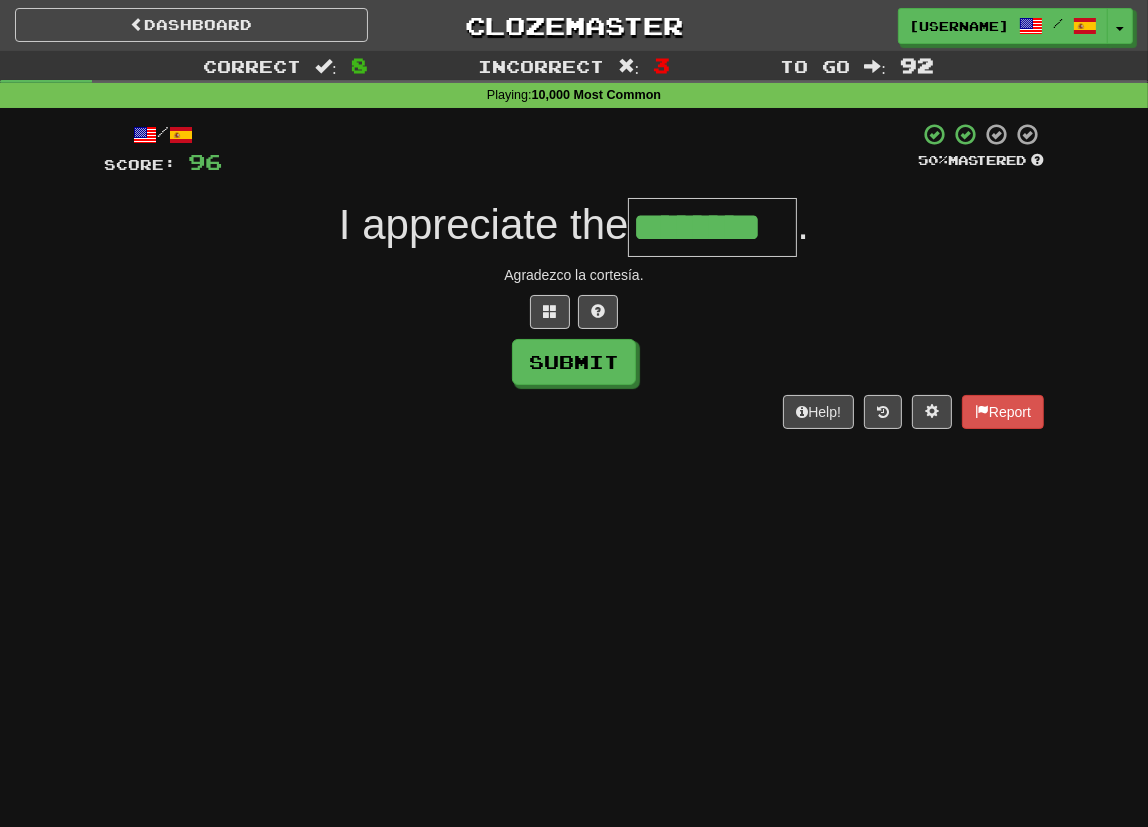 type on "********" 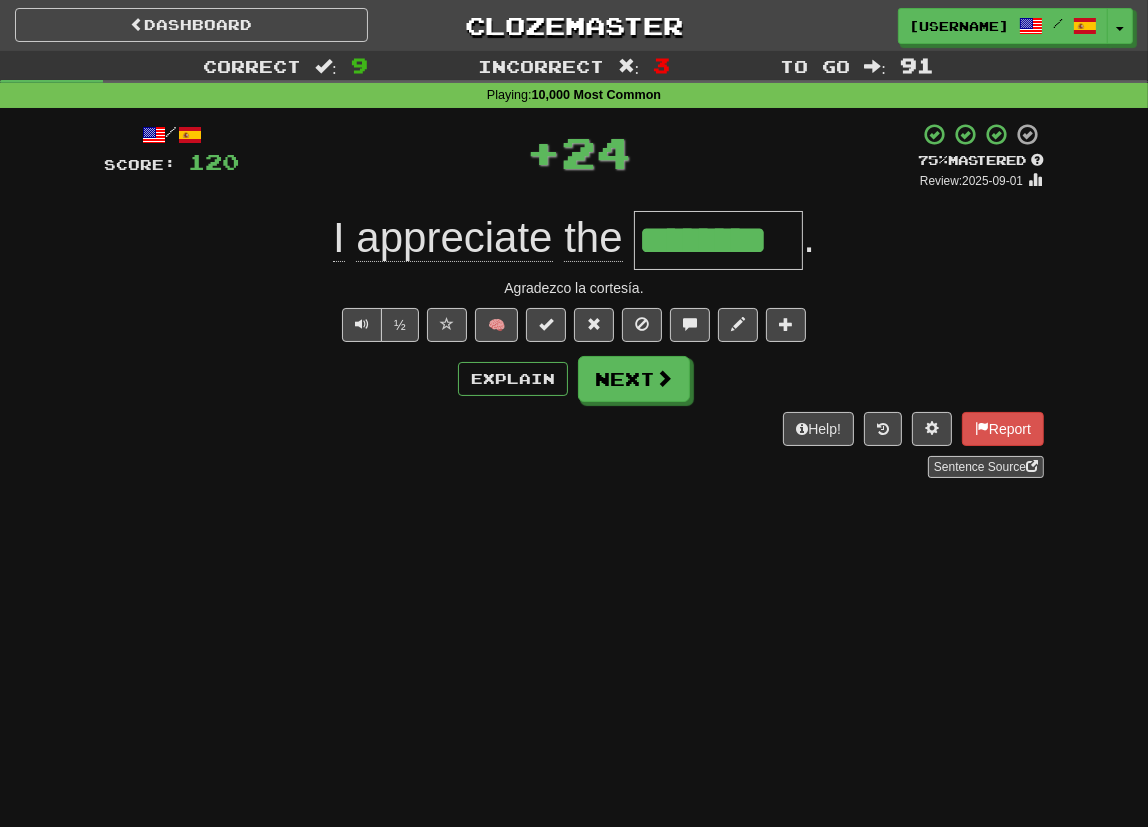 type 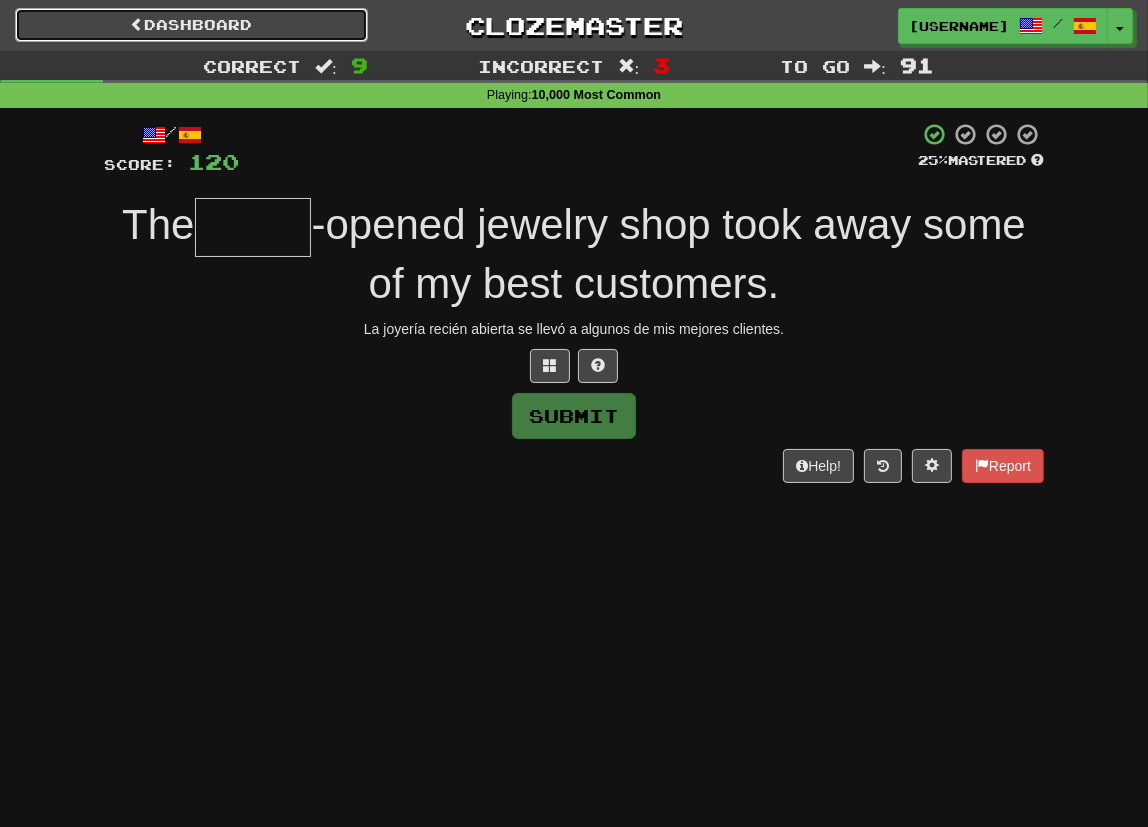 click on "Dashboard" at bounding box center [191, 25] 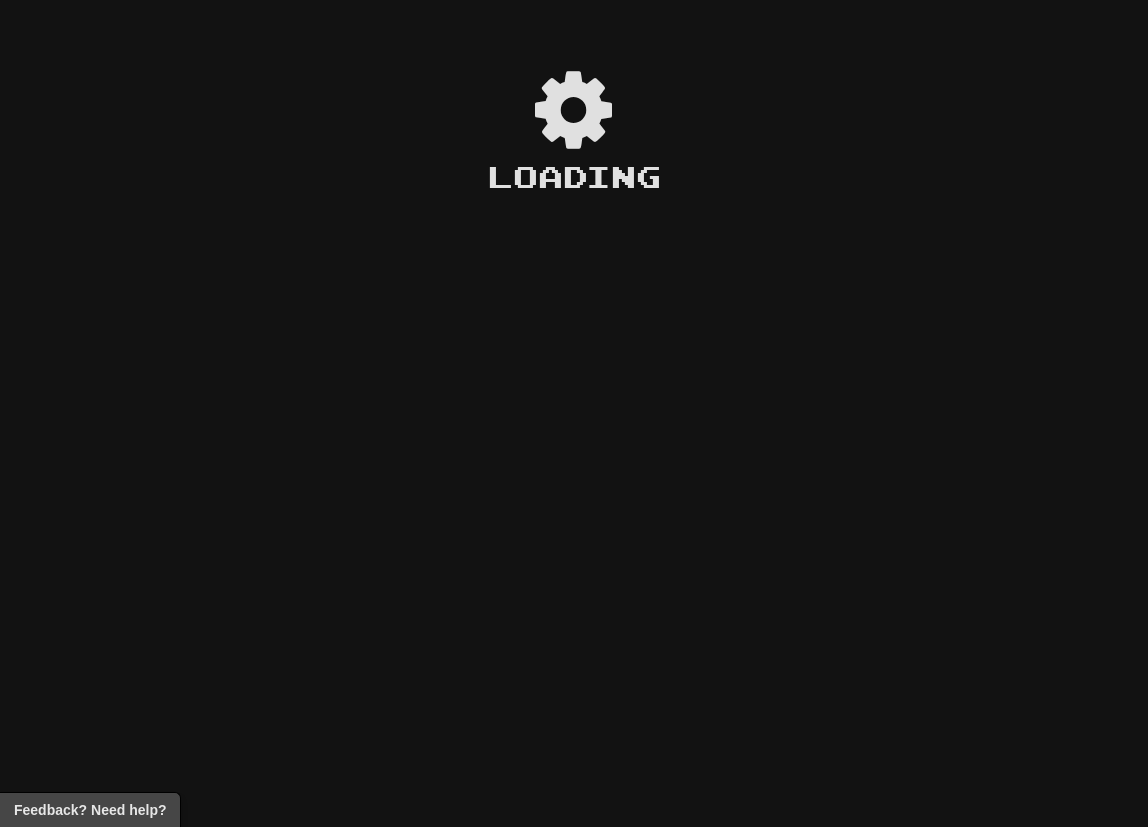 scroll, scrollTop: 0, scrollLeft: 0, axis: both 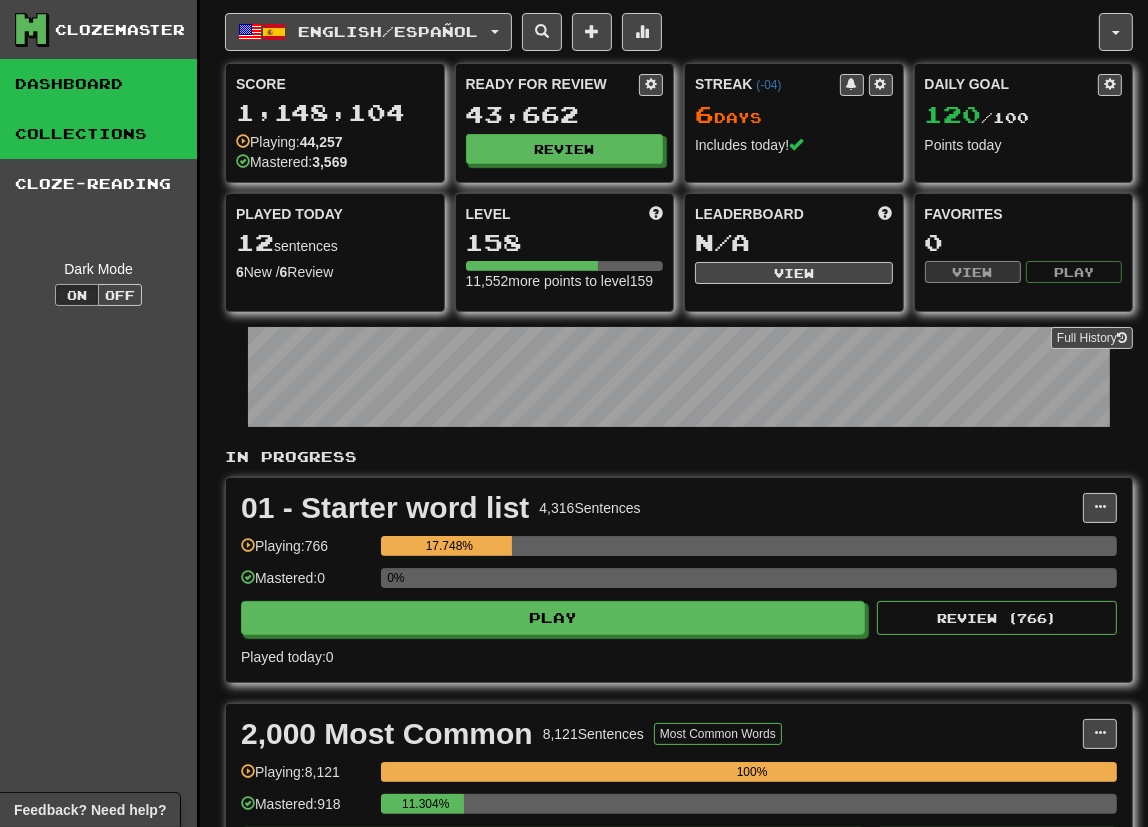 click on "Collections" at bounding box center [98, 134] 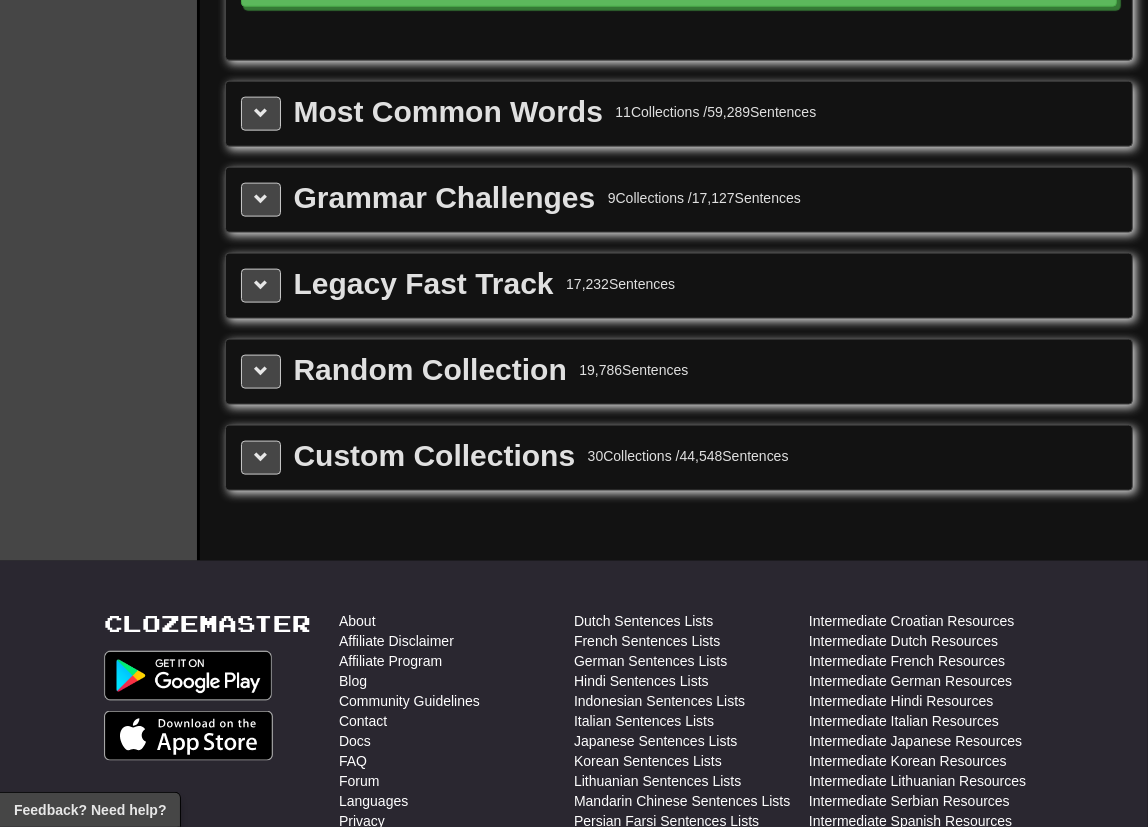 scroll, scrollTop: 2111, scrollLeft: 0, axis: vertical 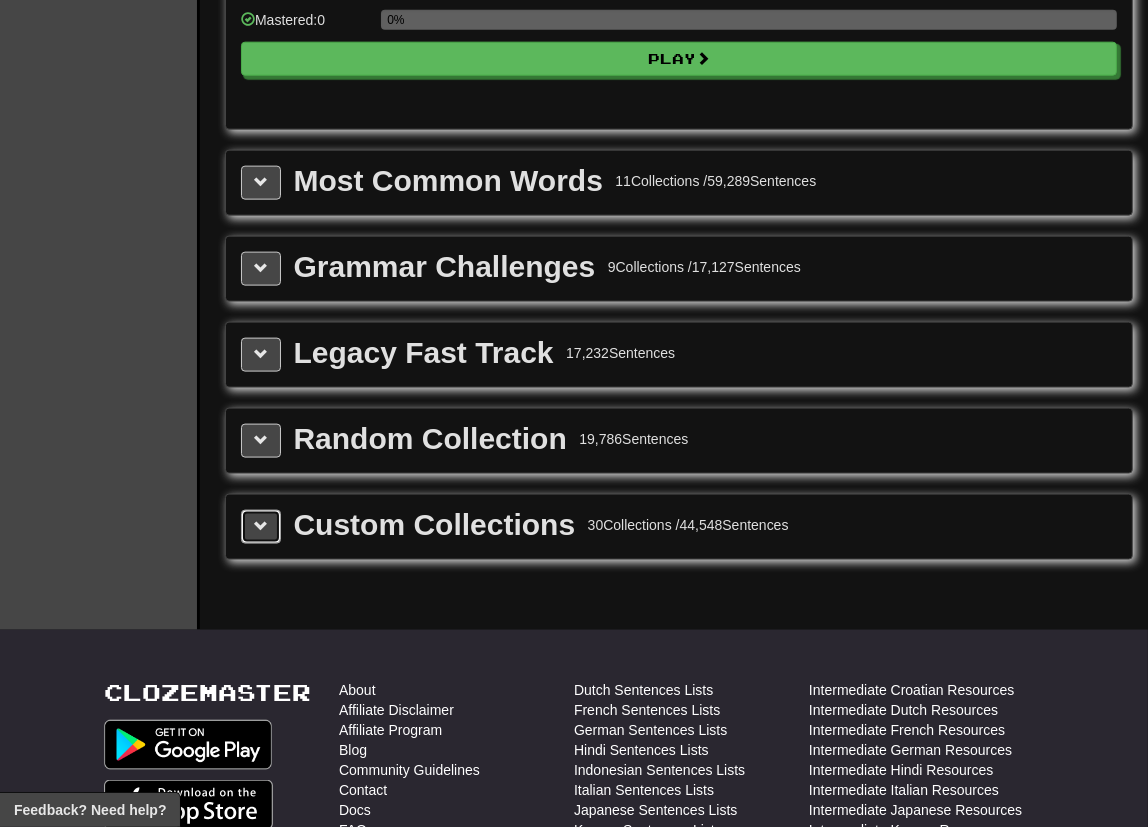 click at bounding box center [261, 526] 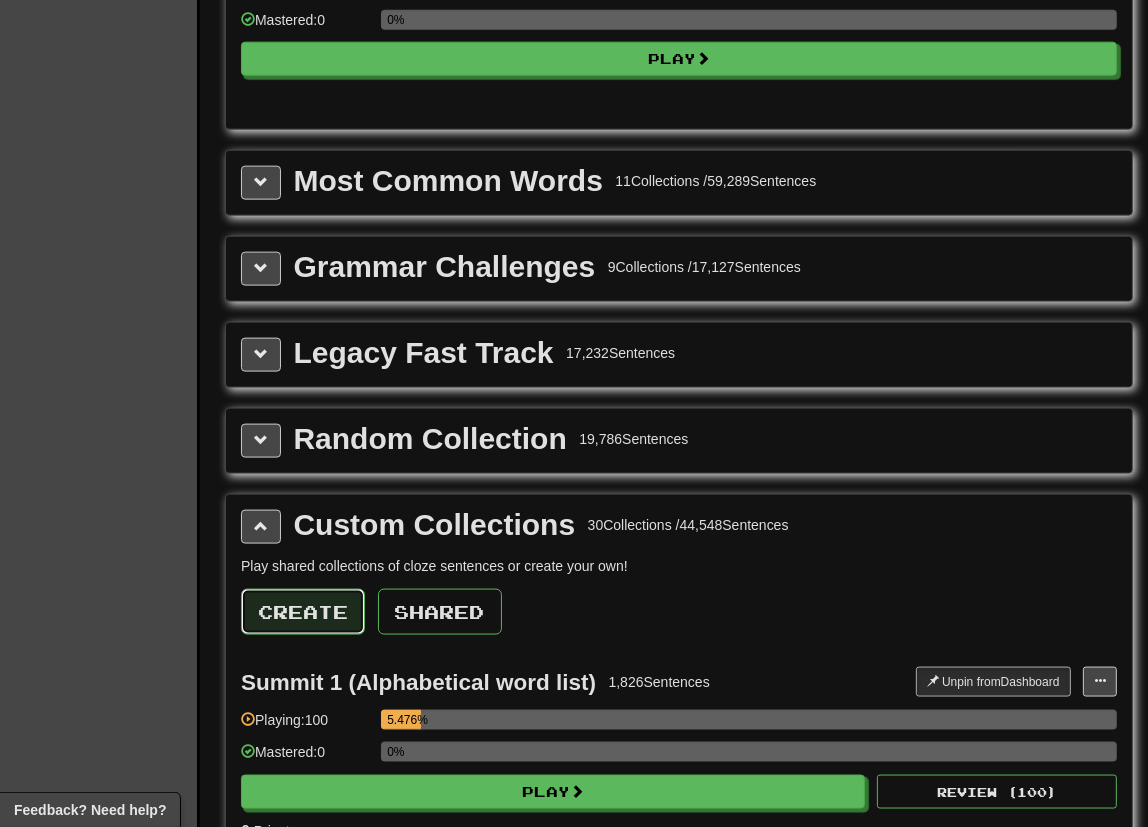 click on "Create" at bounding box center [303, 612] 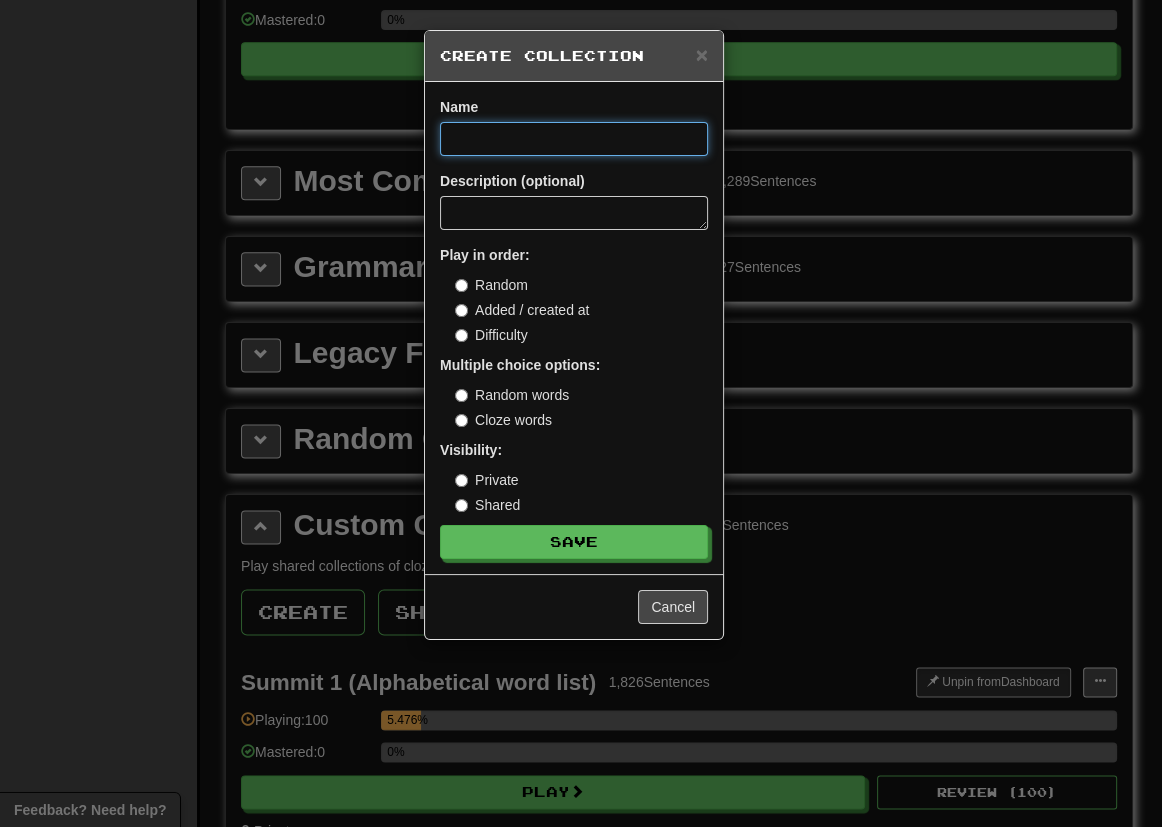 drag, startPoint x: 509, startPoint y: 155, endPoint x: 509, endPoint y: 143, distance: 12 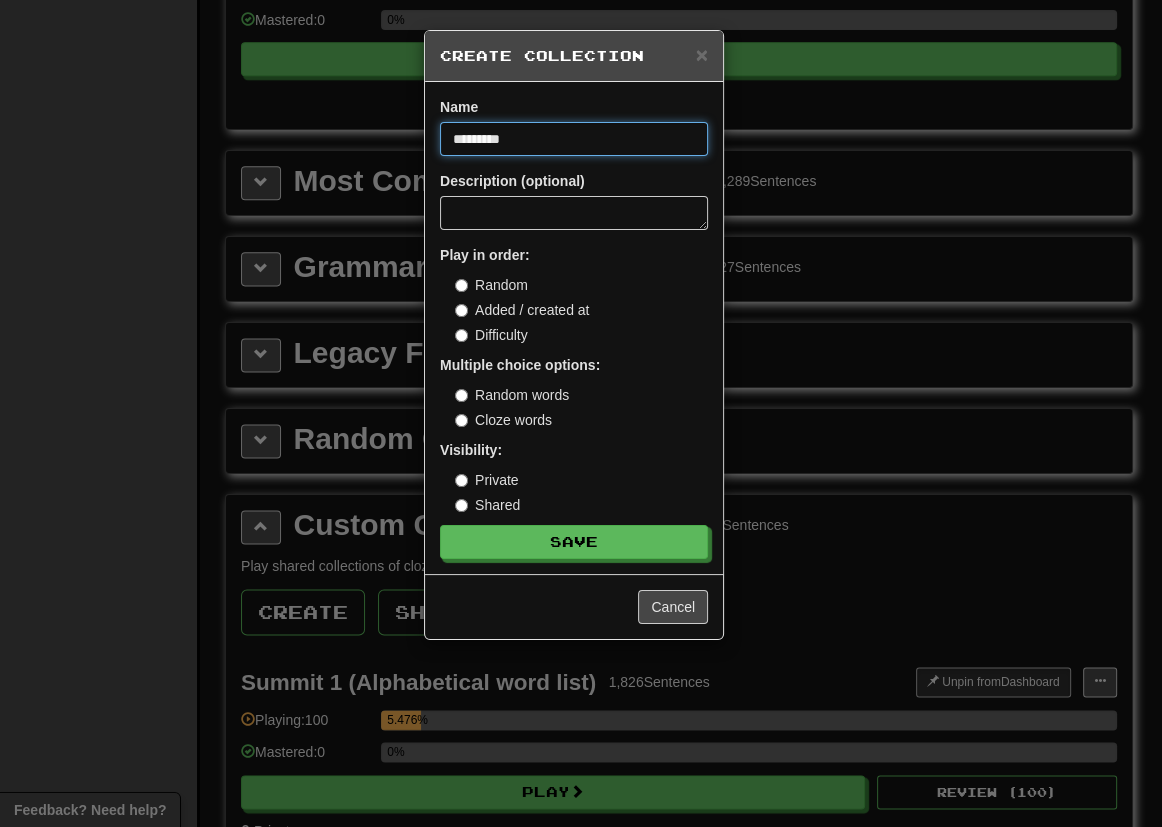 paste on "**********" 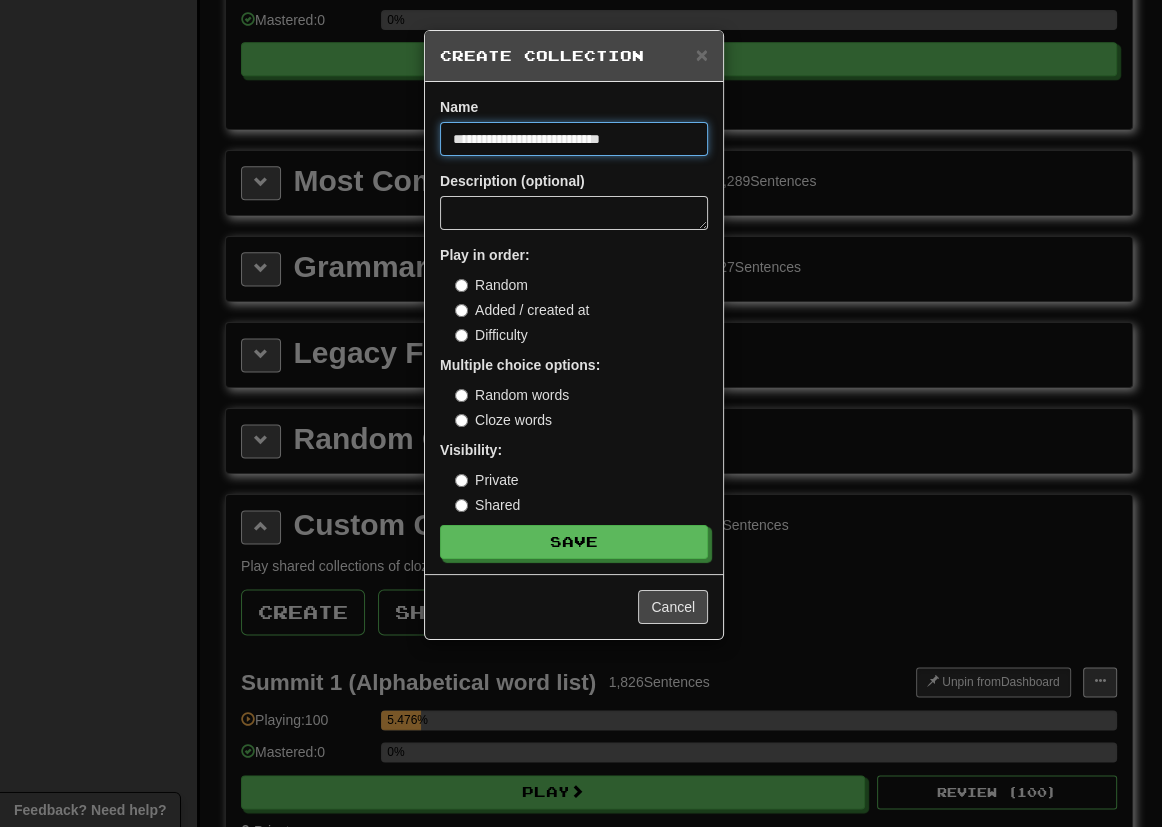 type on "**********" 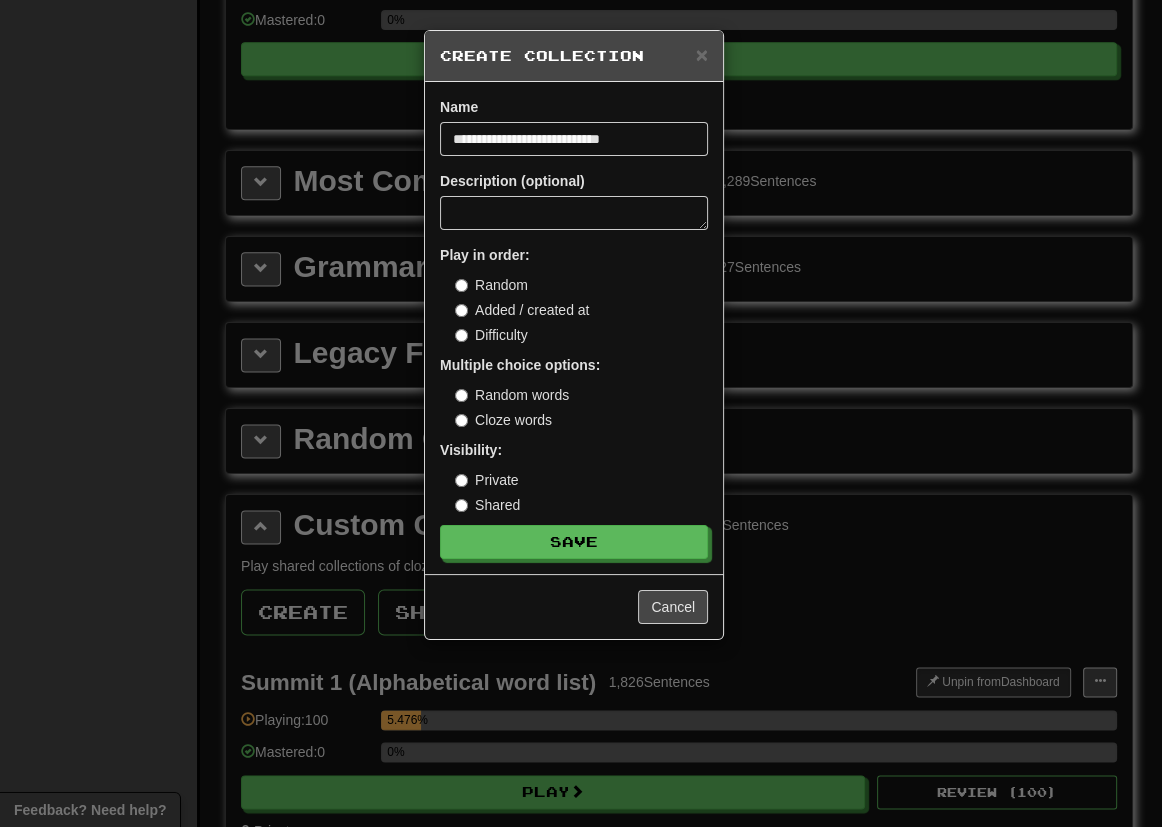 click on "Added / created at" at bounding box center [522, 310] 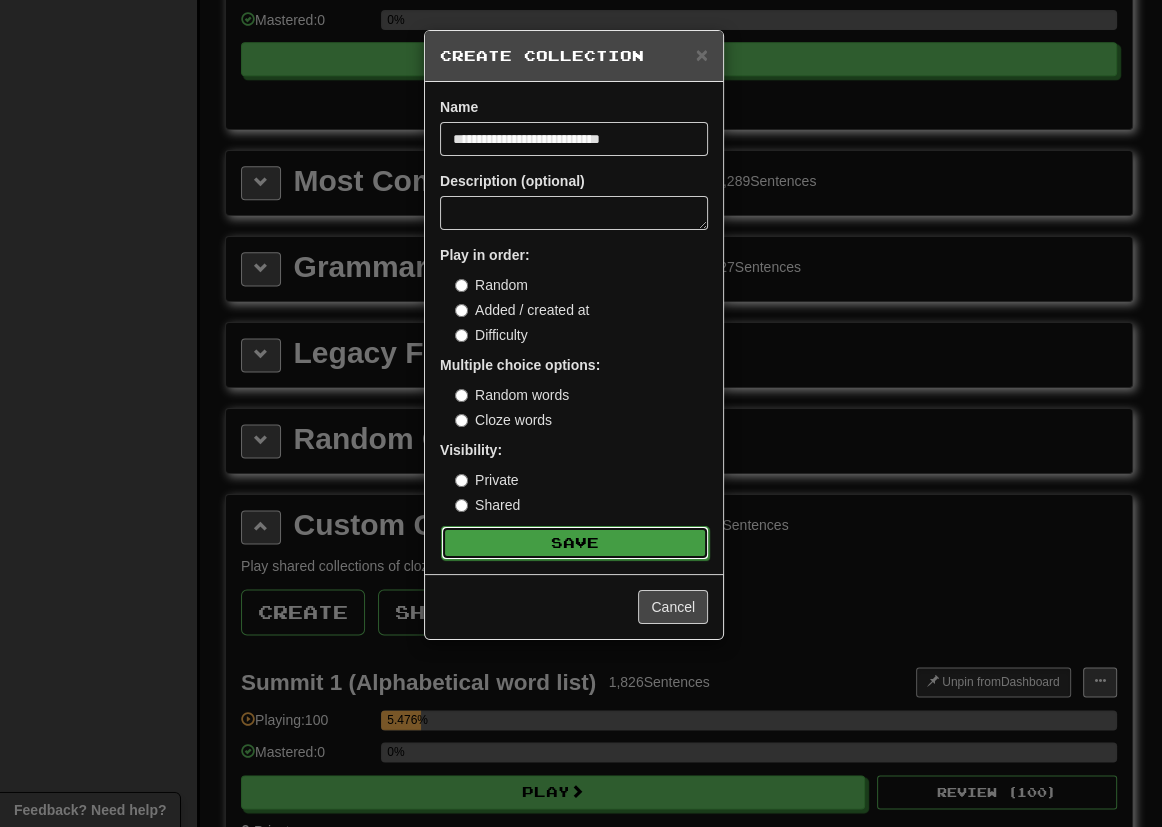 click on "Save" at bounding box center [575, 543] 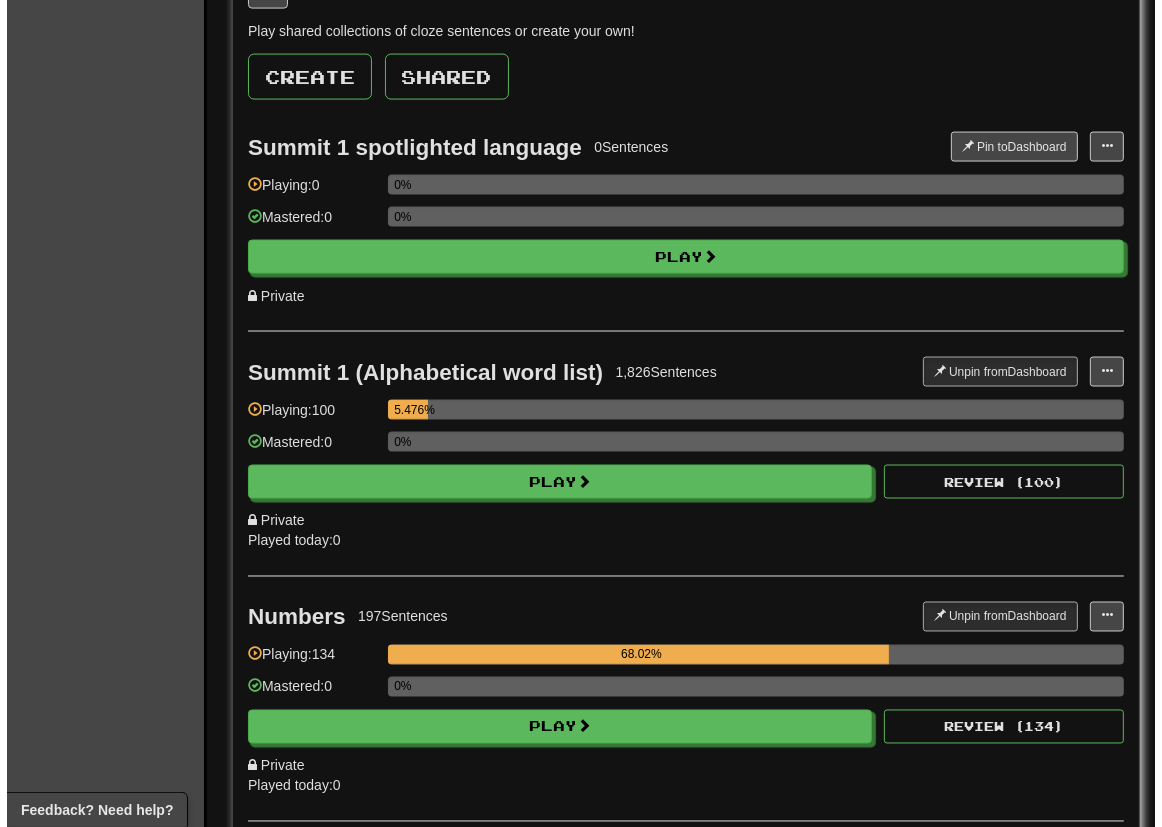 scroll, scrollTop: 2657, scrollLeft: 0, axis: vertical 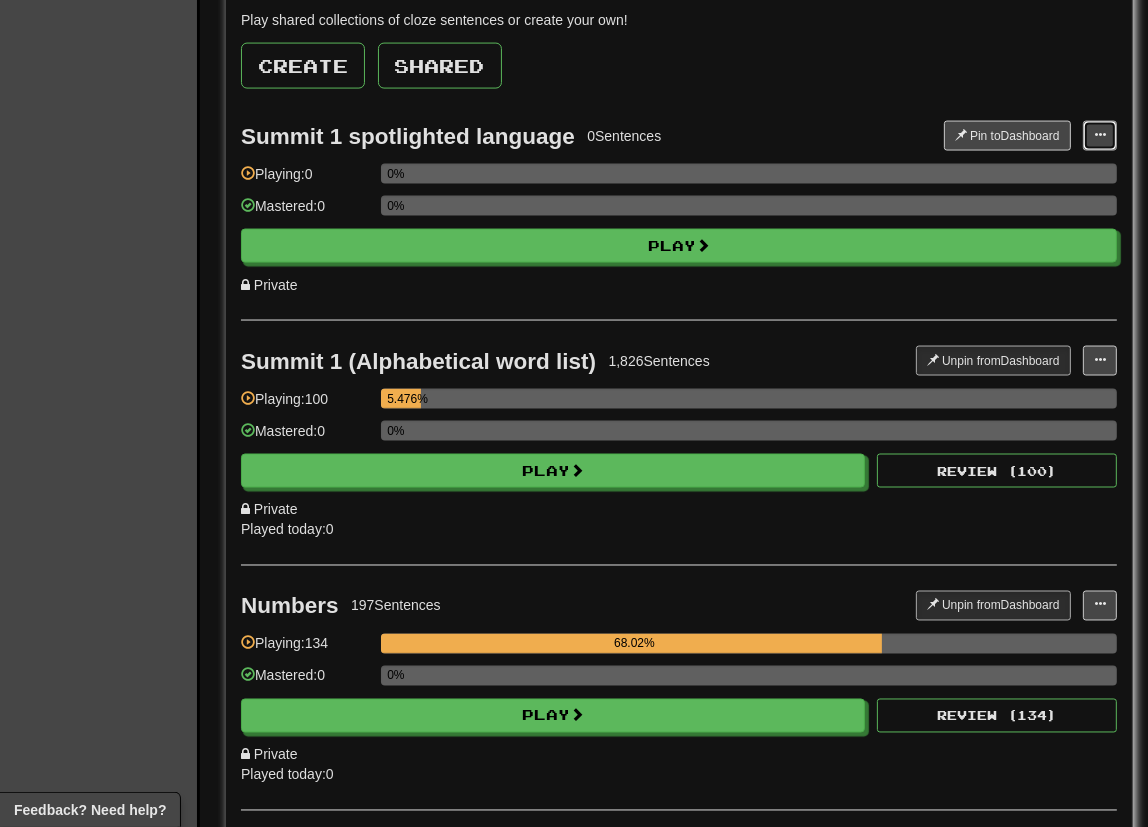 click at bounding box center (1100, 135) 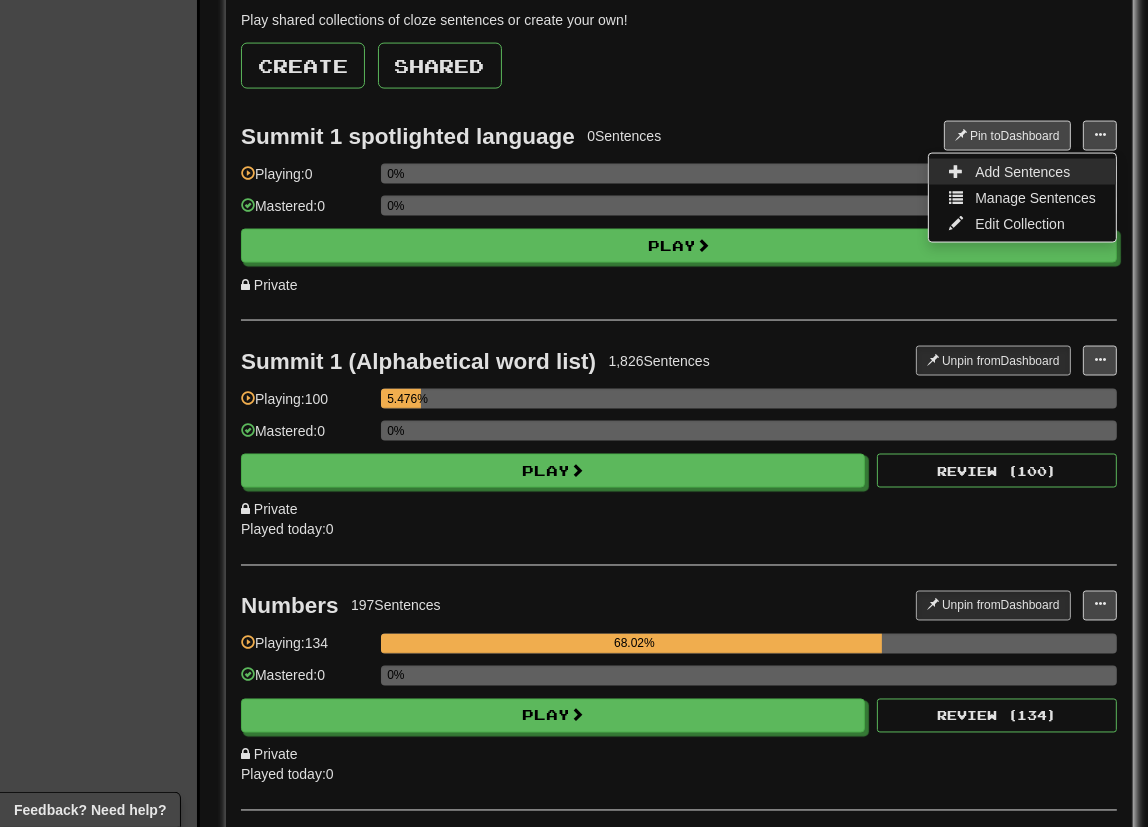 click on "Add Sentences" at bounding box center [1022, 172] 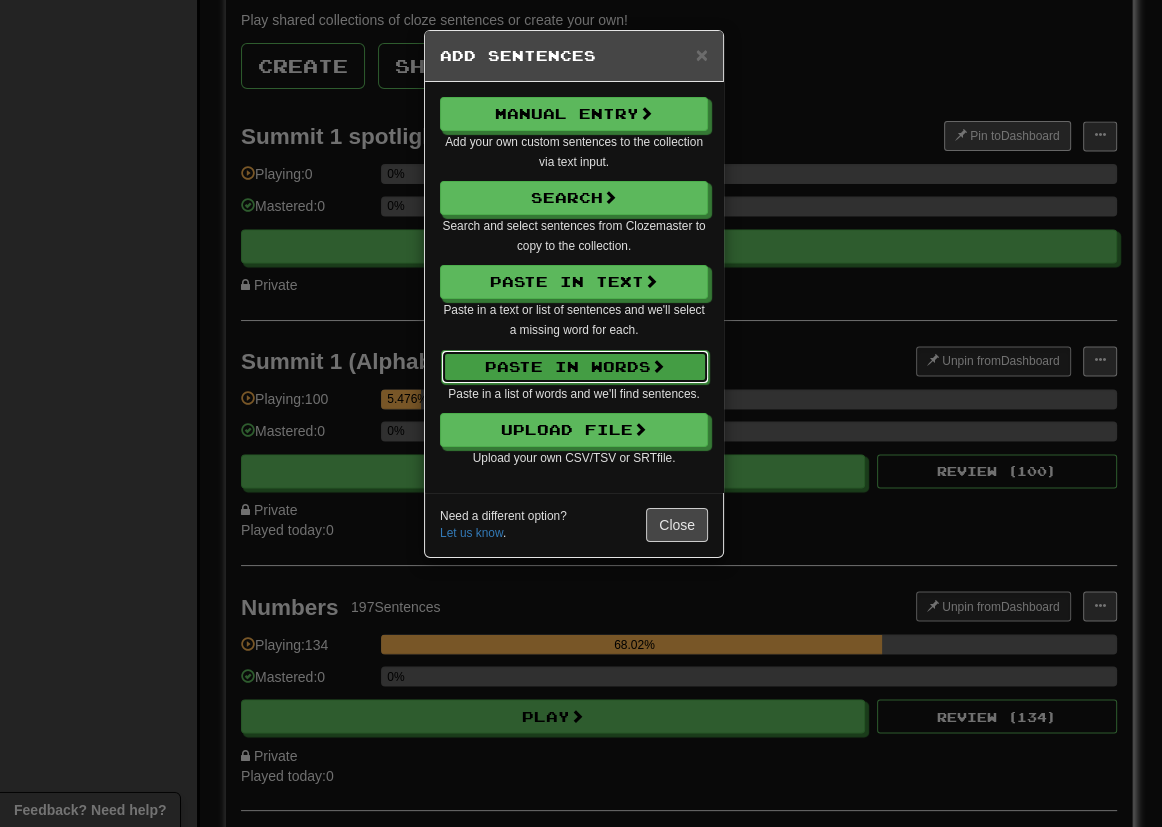 click on "Paste in Words" at bounding box center [575, 367] 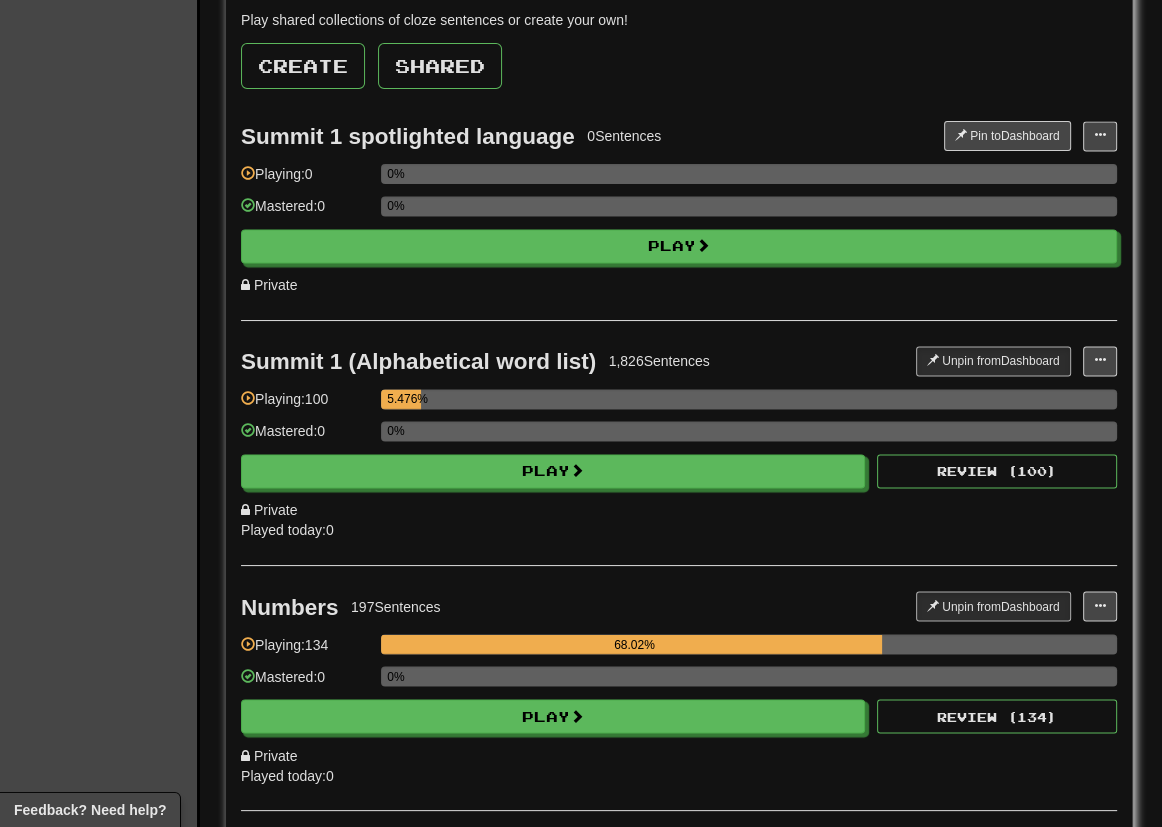 select on "*" 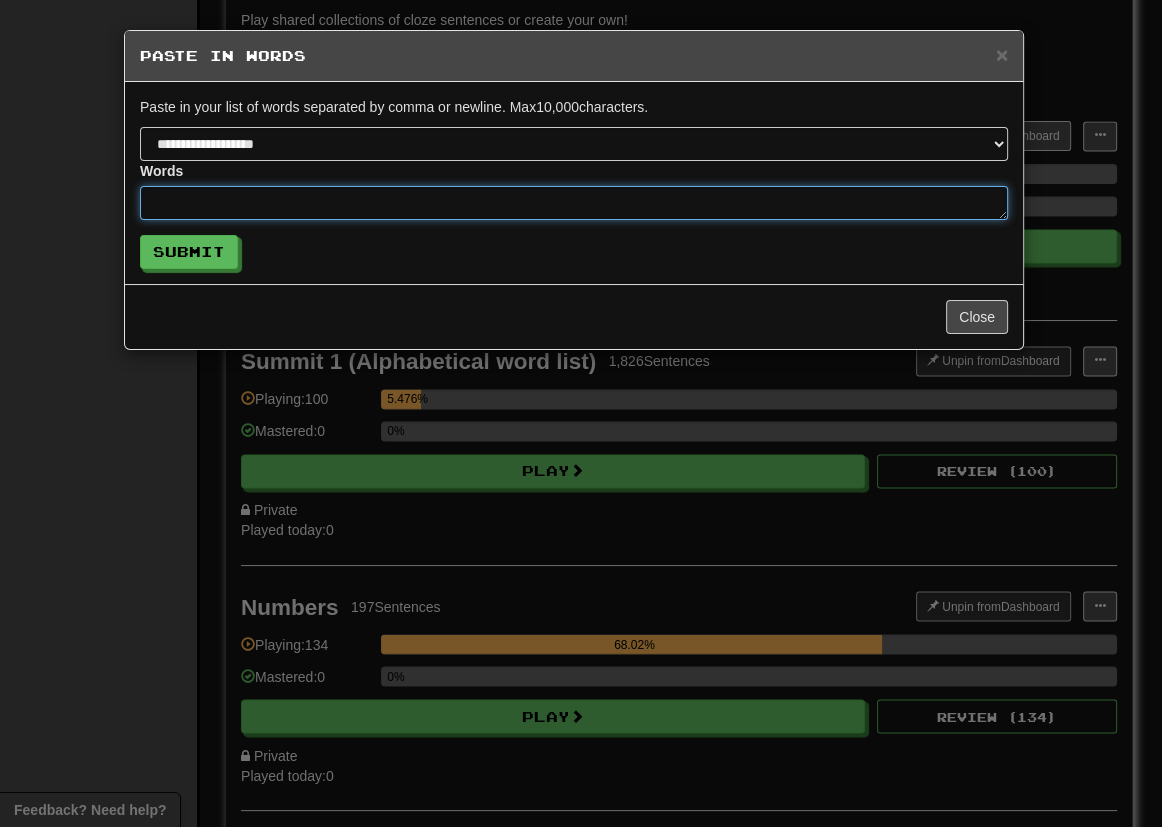 click at bounding box center [574, 203] 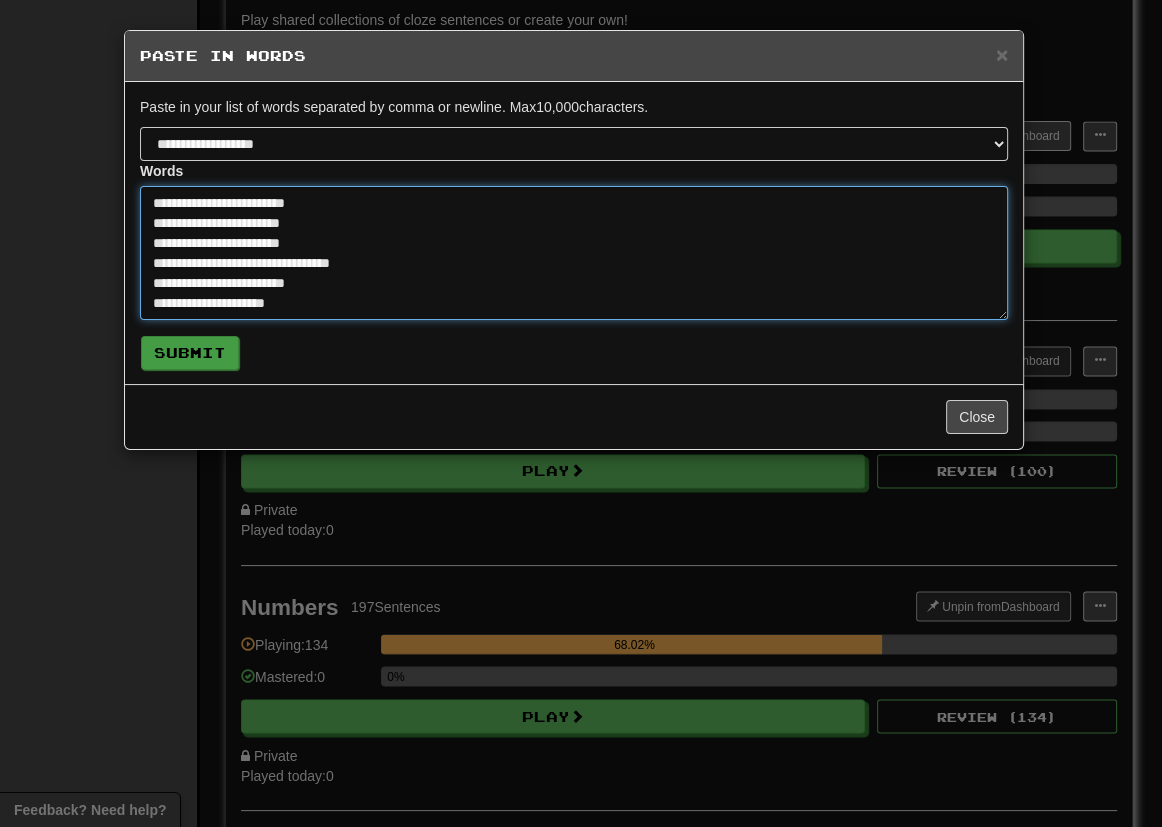 type on "**********" 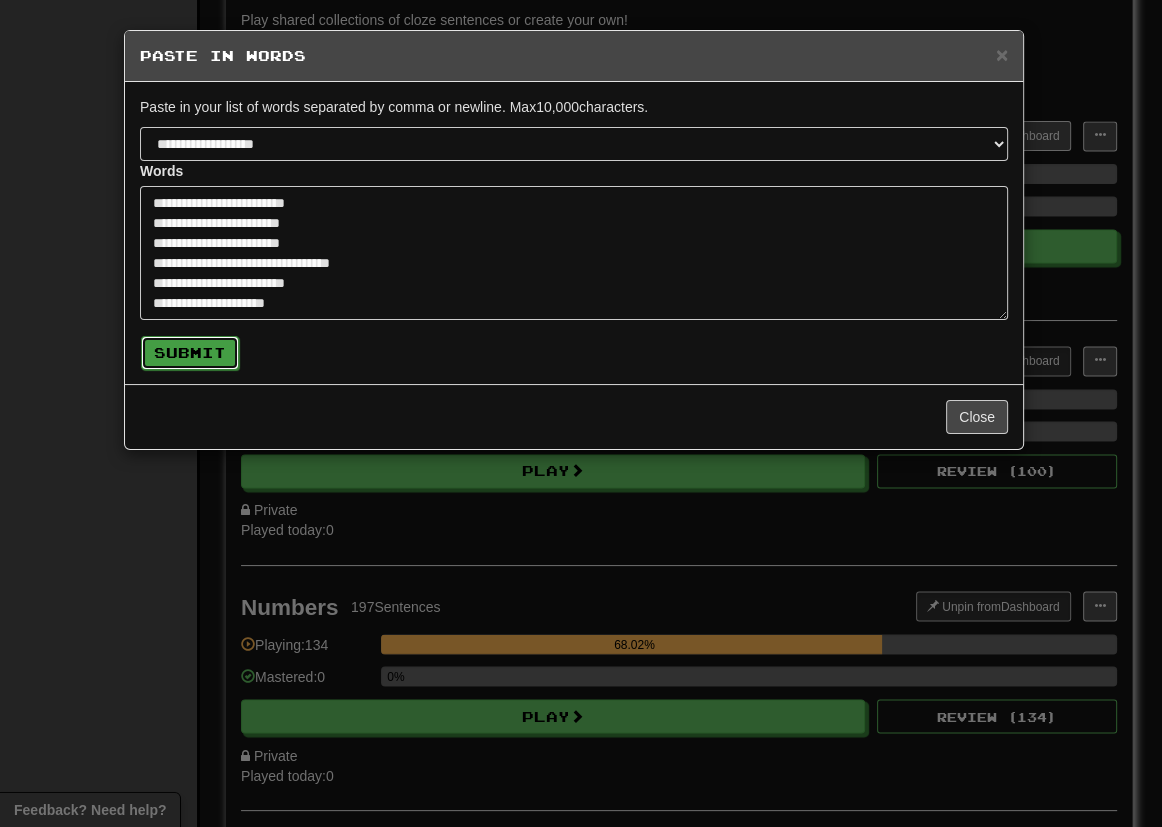 click on "Submit" at bounding box center [190, 353] 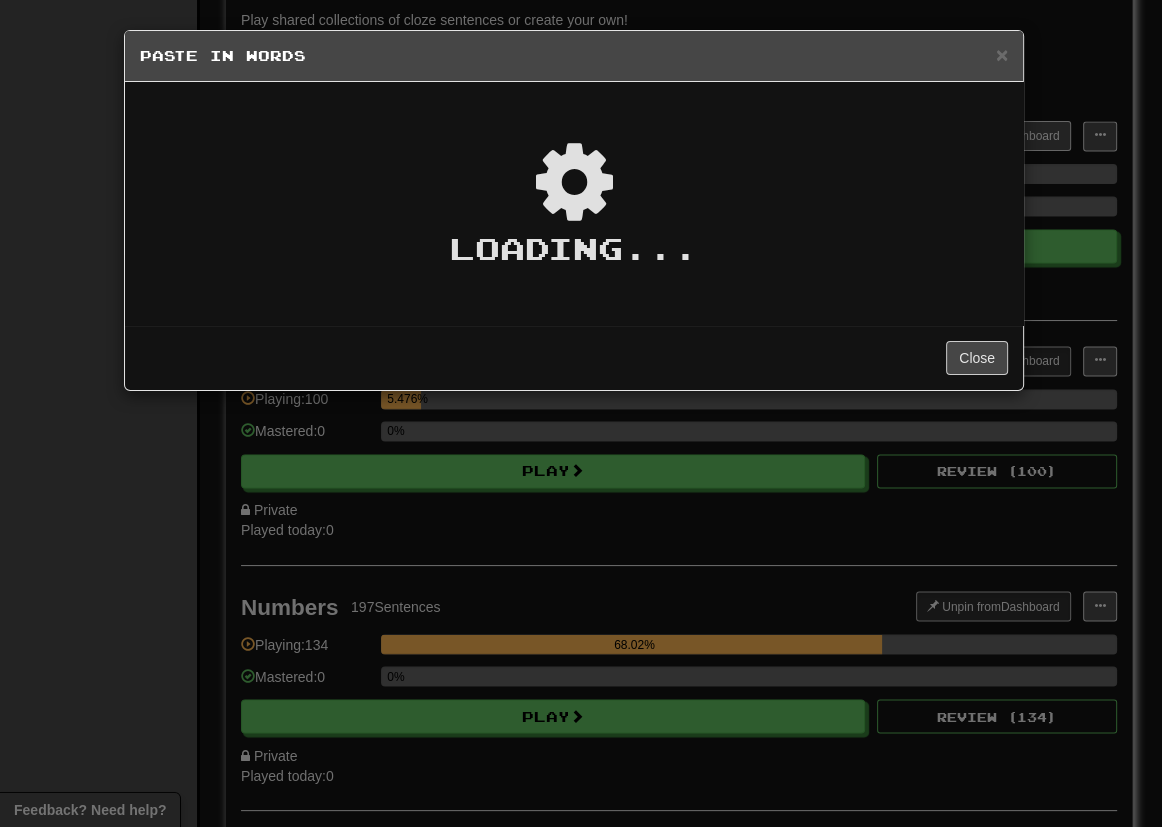 type on "*" 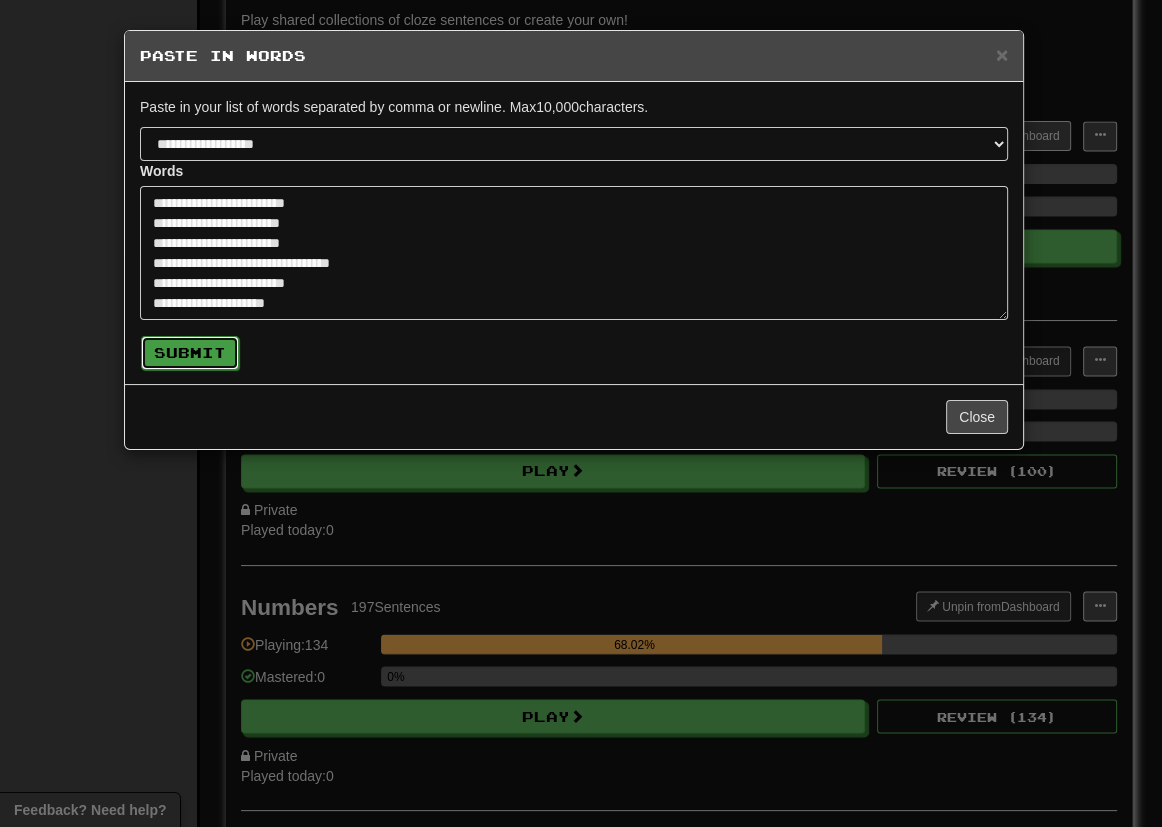 click on "Submit" at bounding box center (190, 353) 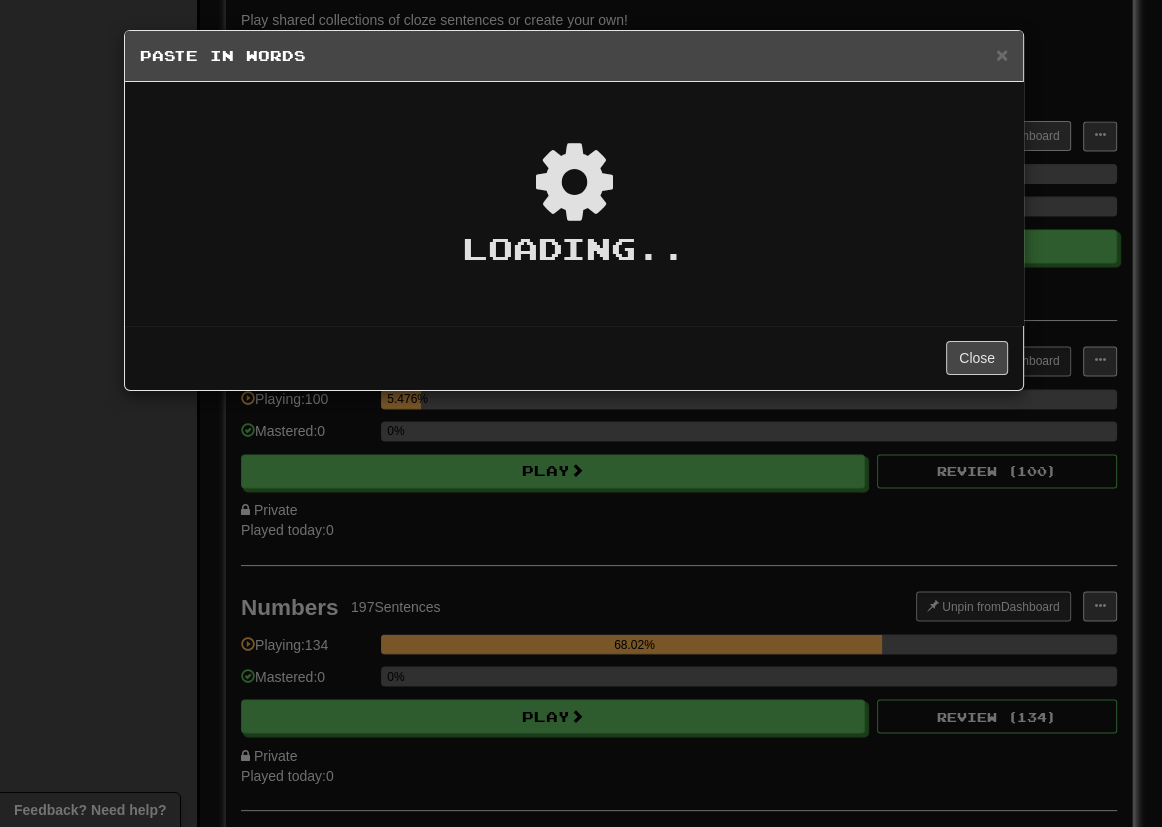 type on "*" 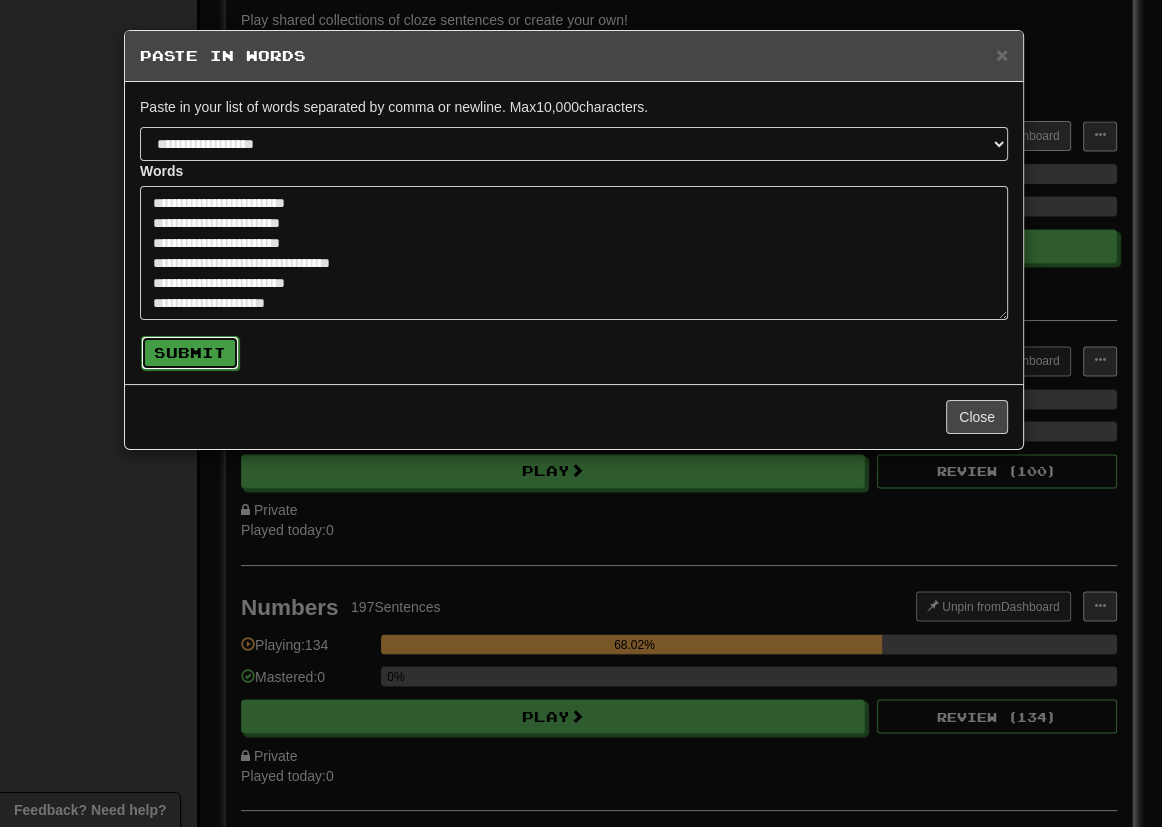 click on "Submit" at bounding box center [190, 353] 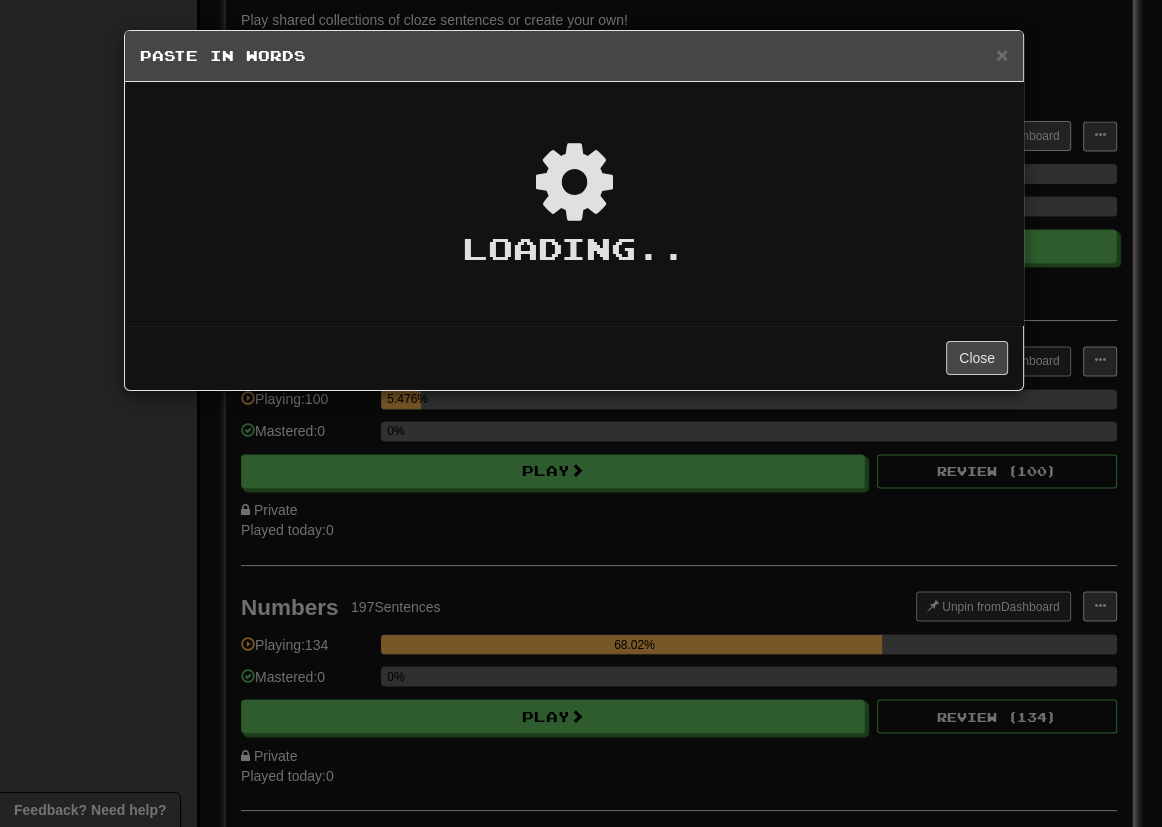 type on "*" 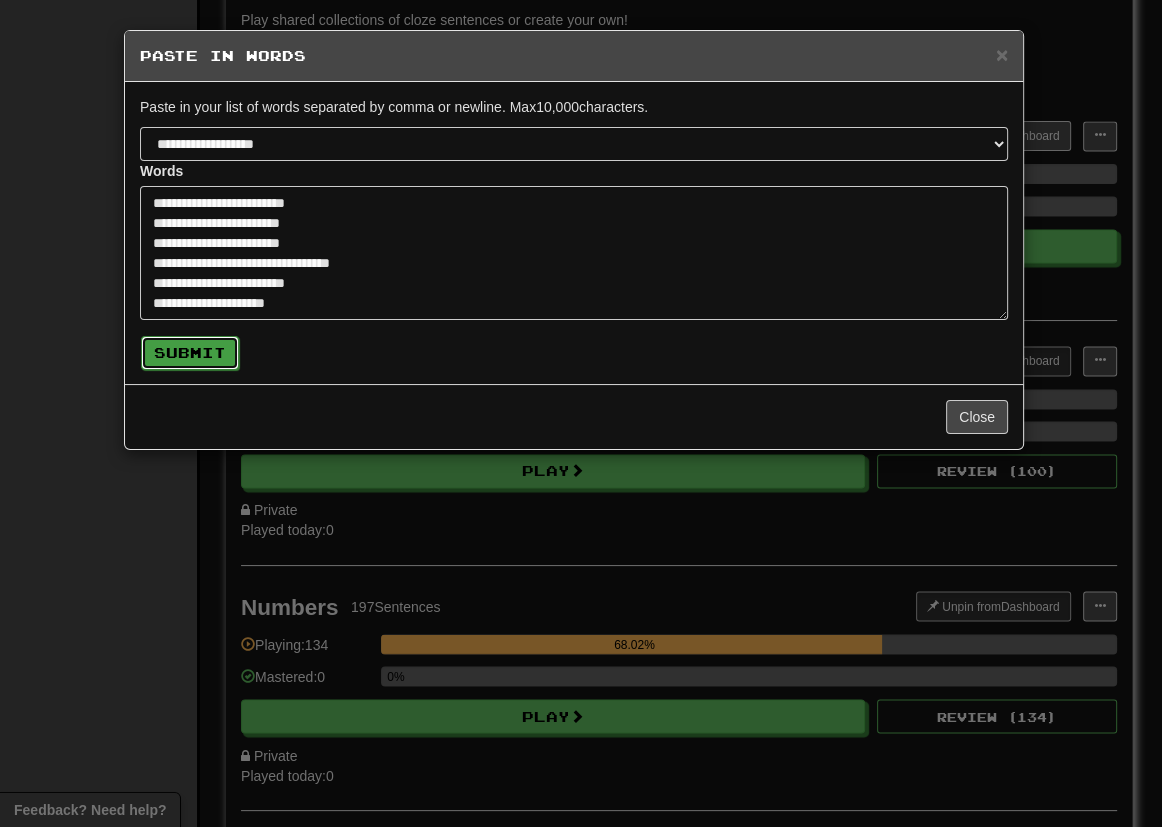 click on "Submit" at bounding box center (190, 353) 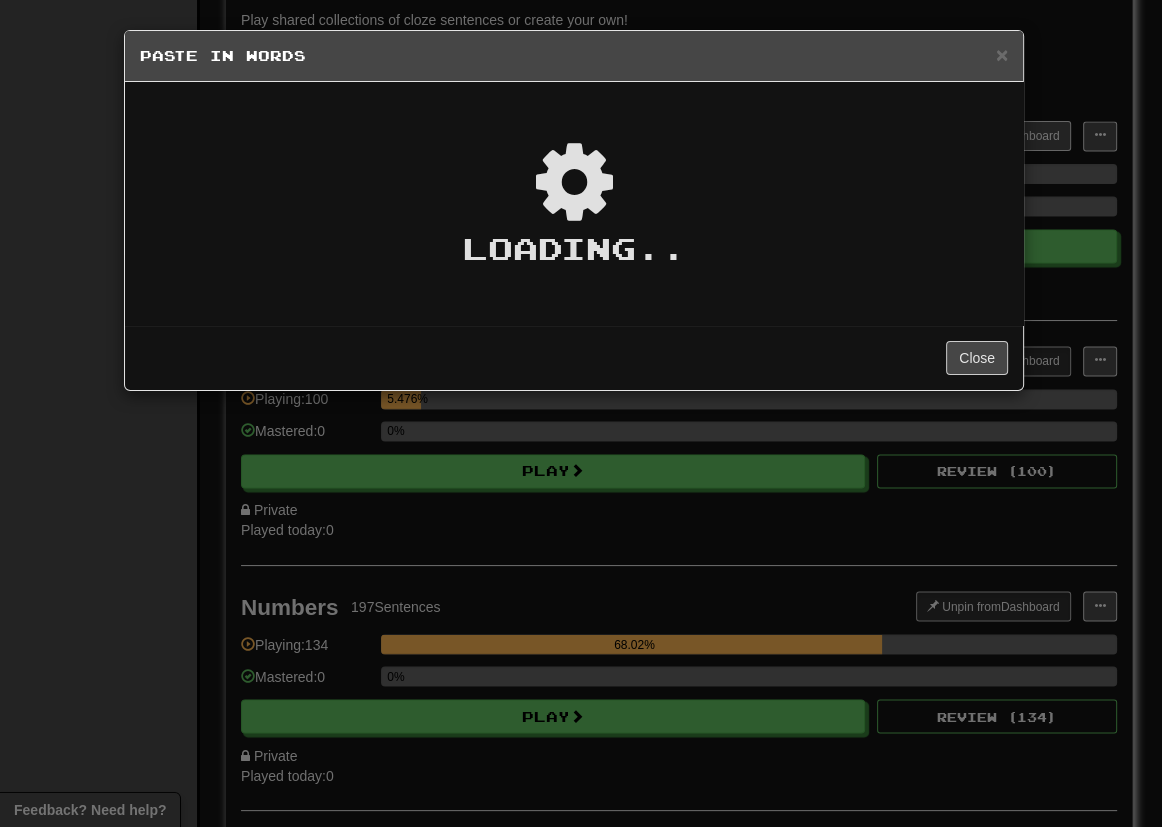 type on "*" 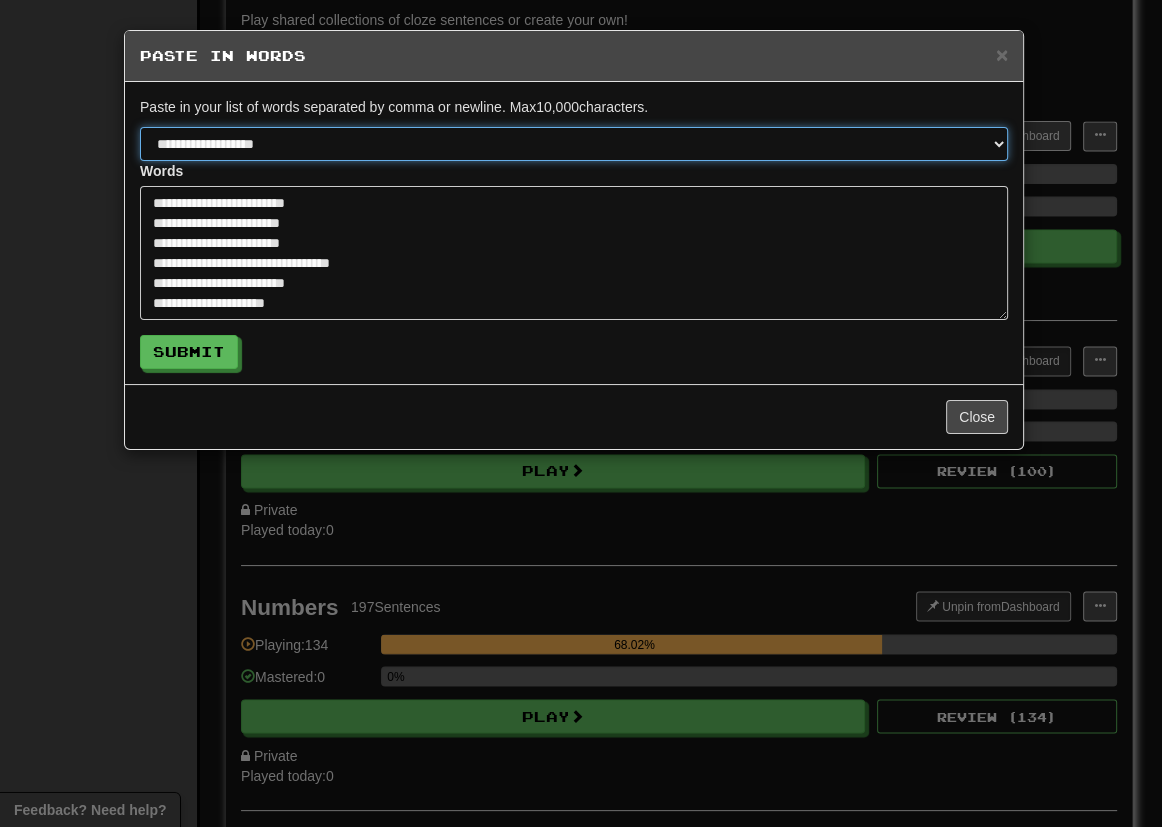 click on "**********" at bounding box center (574, 144) 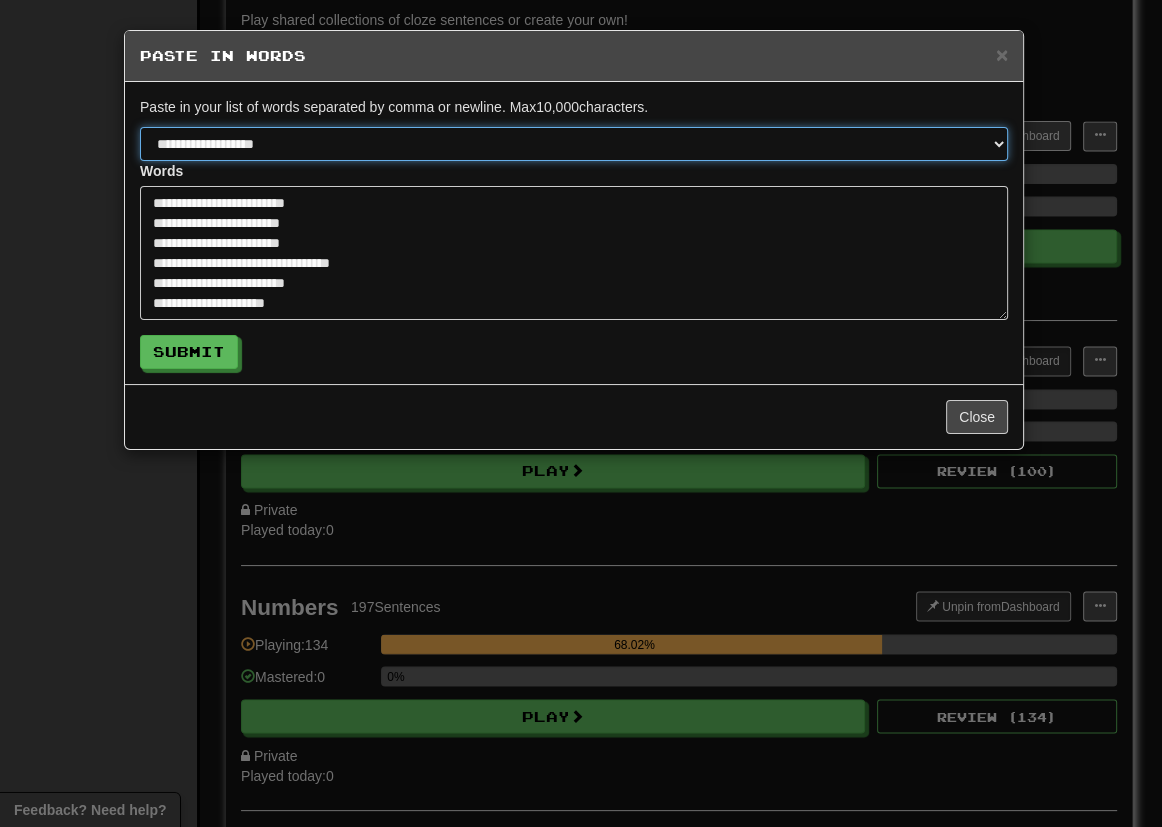select on "*" 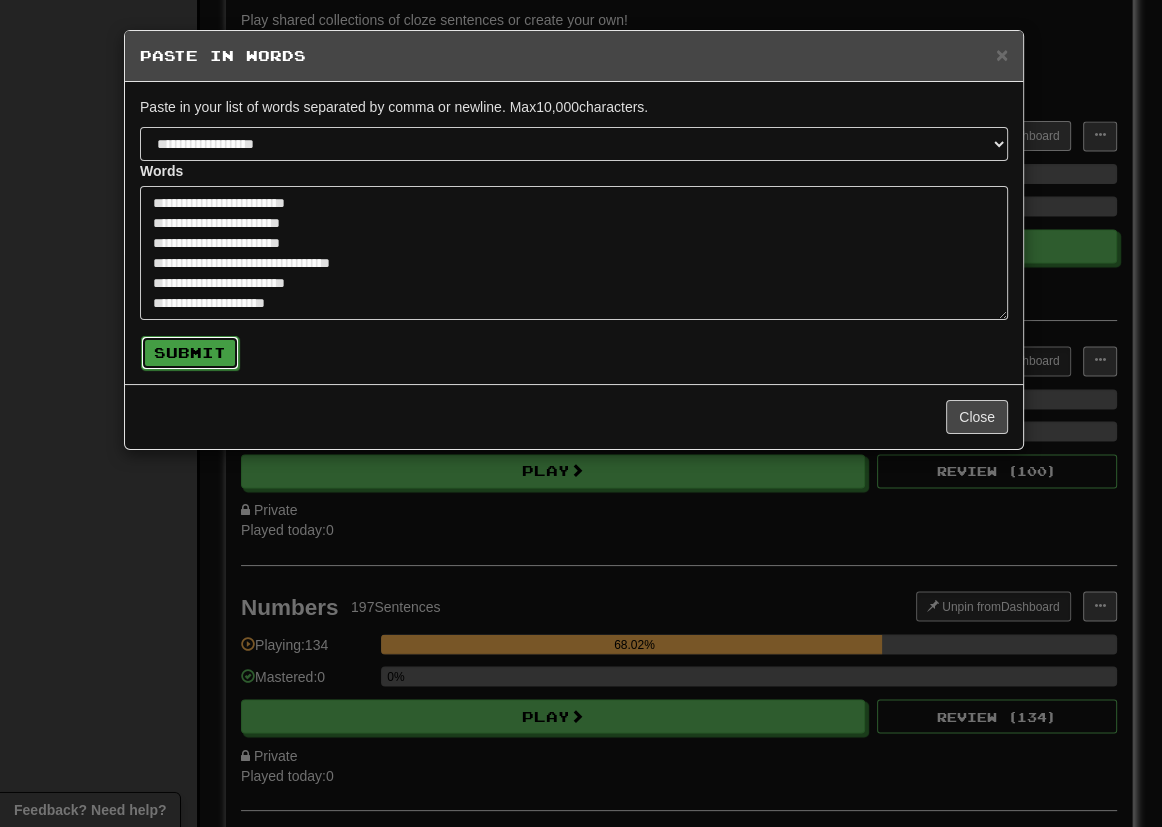 click on "Submit" at bounding box center (190, 353) 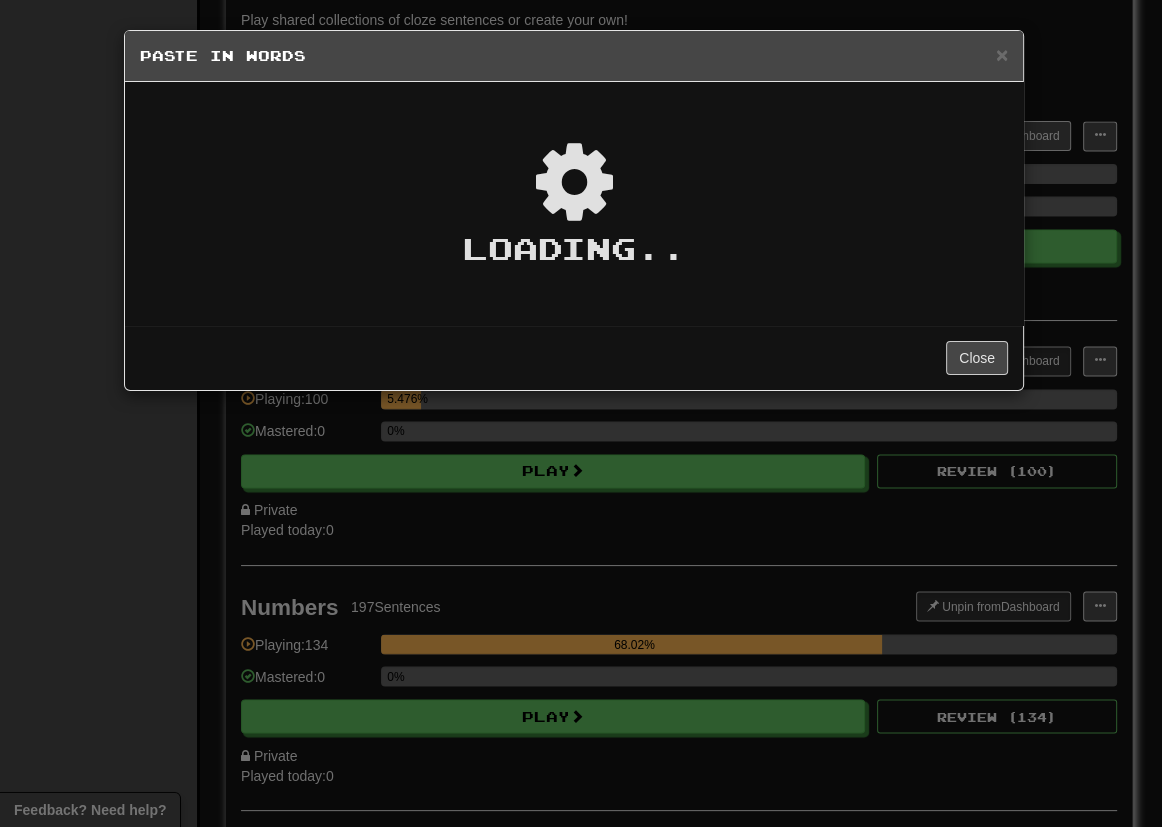 select on "*" 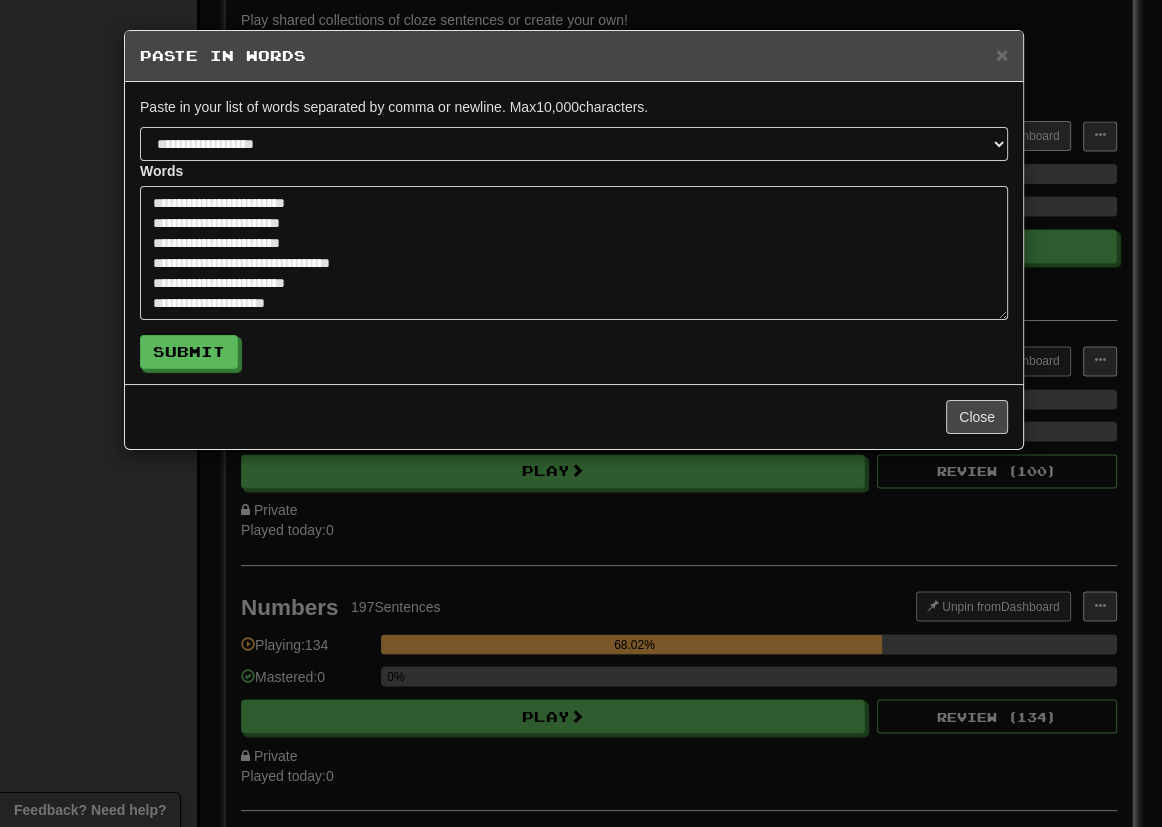 type on "*" 